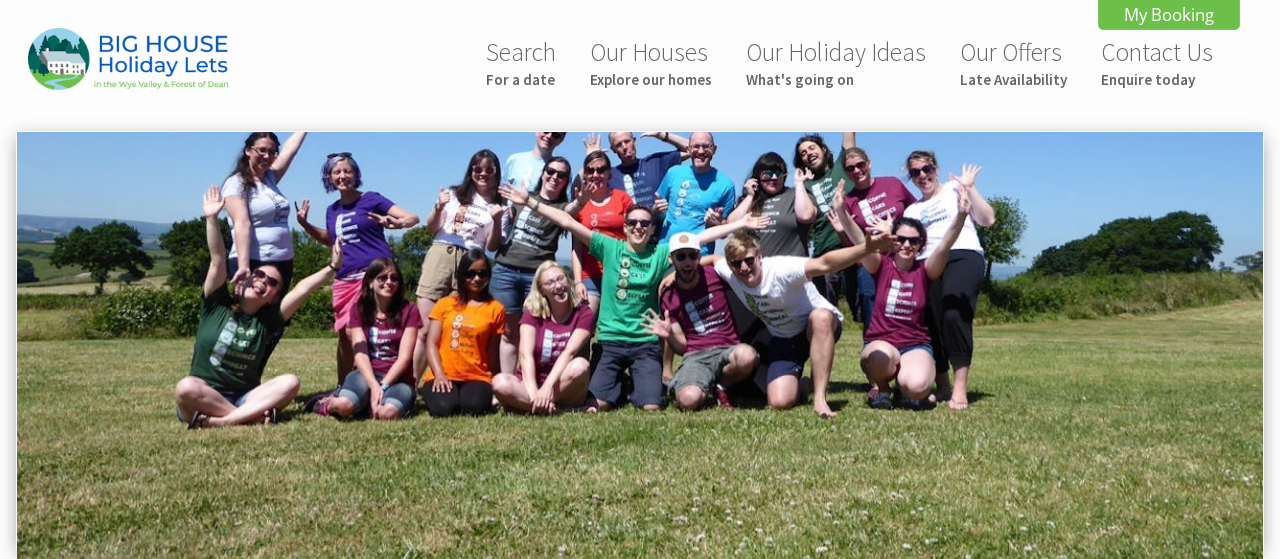scroll, scrollTop: 0, scrollLeft: 0, axis: both 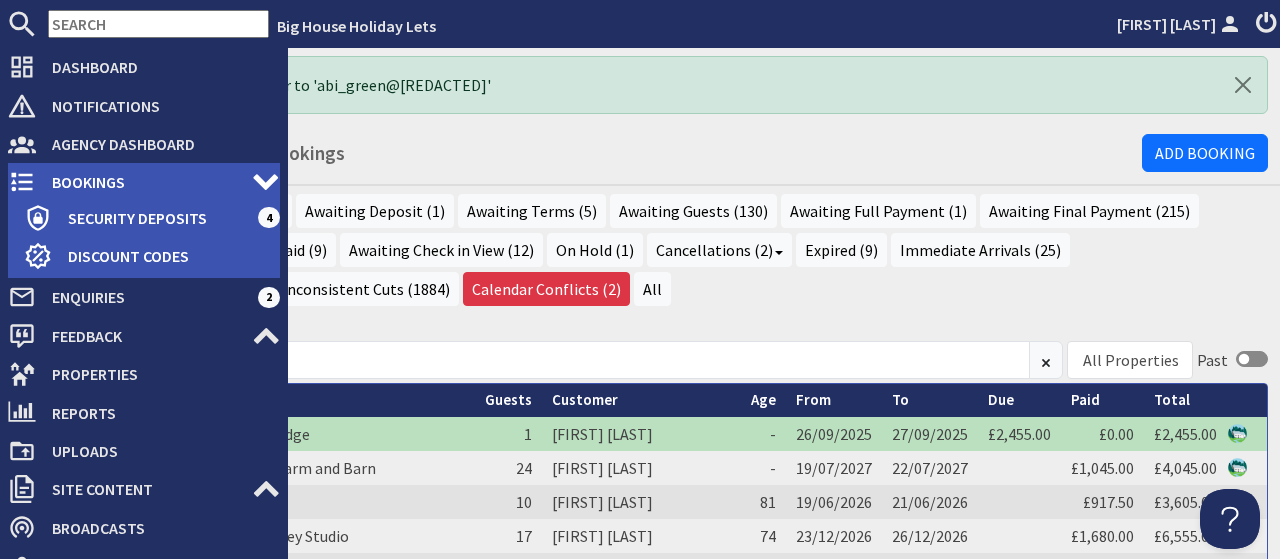 click on "Bookings" at bounding box center (144, 182) 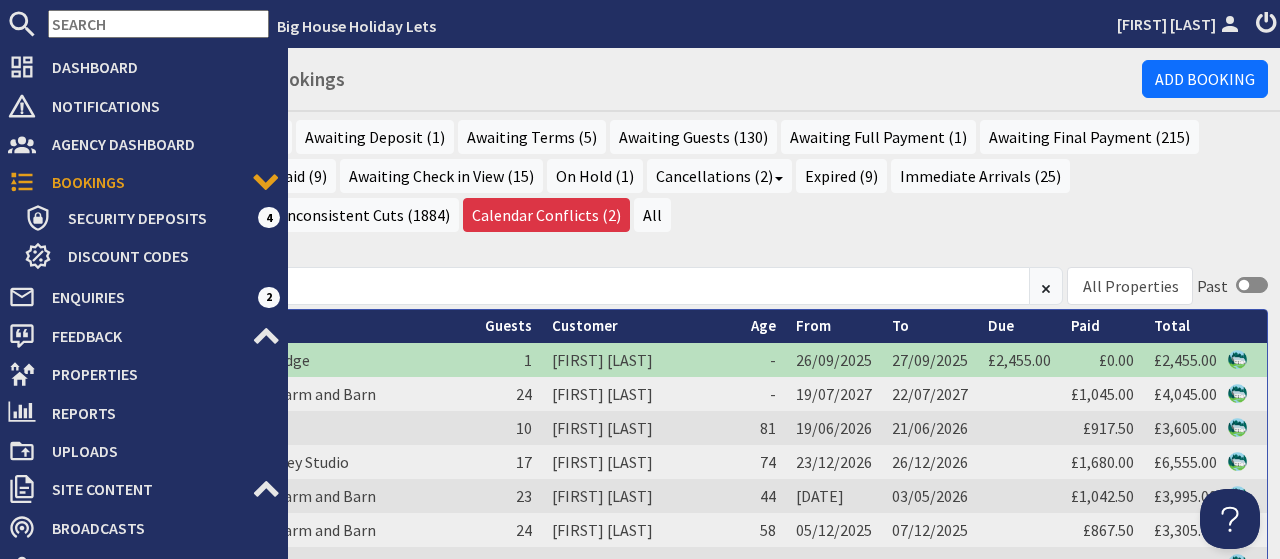 scroll, scrollTop: 0, scrollLeft: 0, axis: both 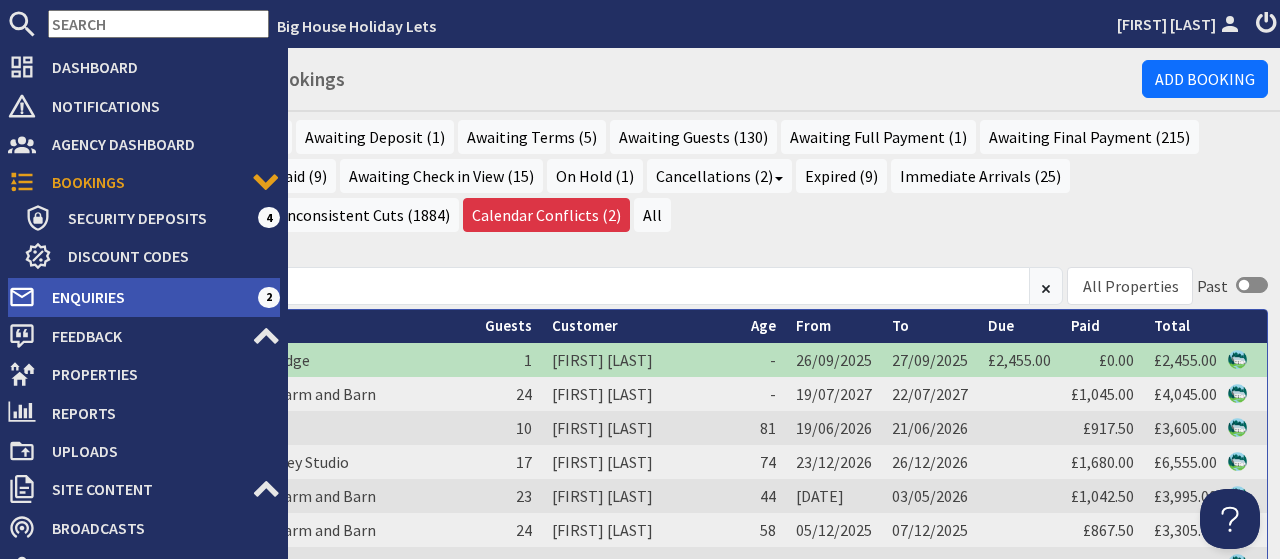 click on "Enquiries" at bounding box center [147, 297] 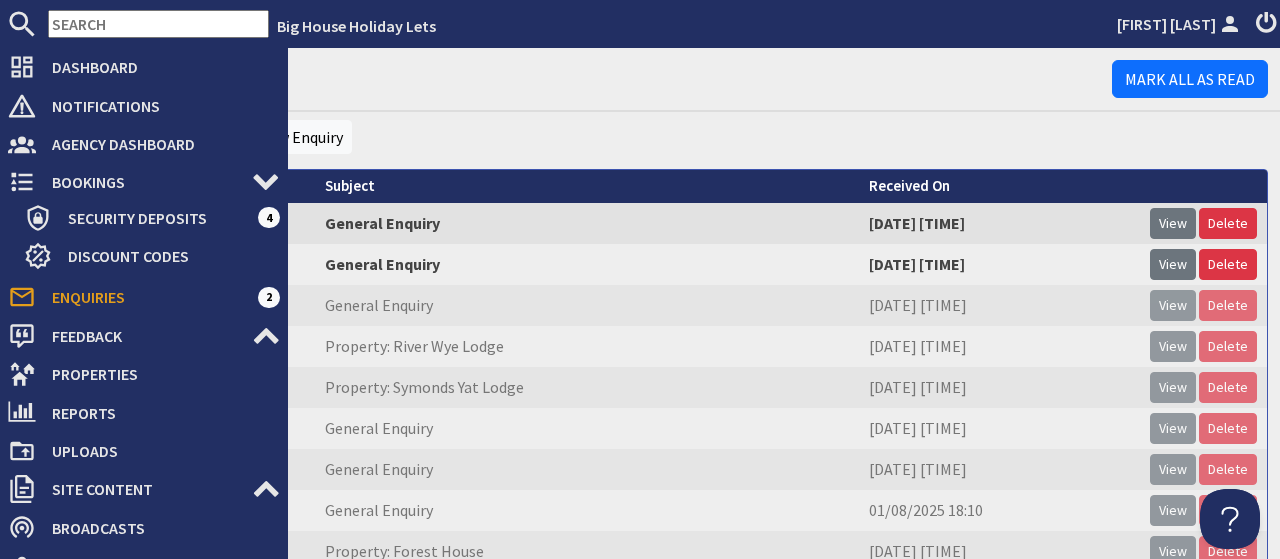 scroll, scrollTop: 0, scrollLeft: 0, axis: both 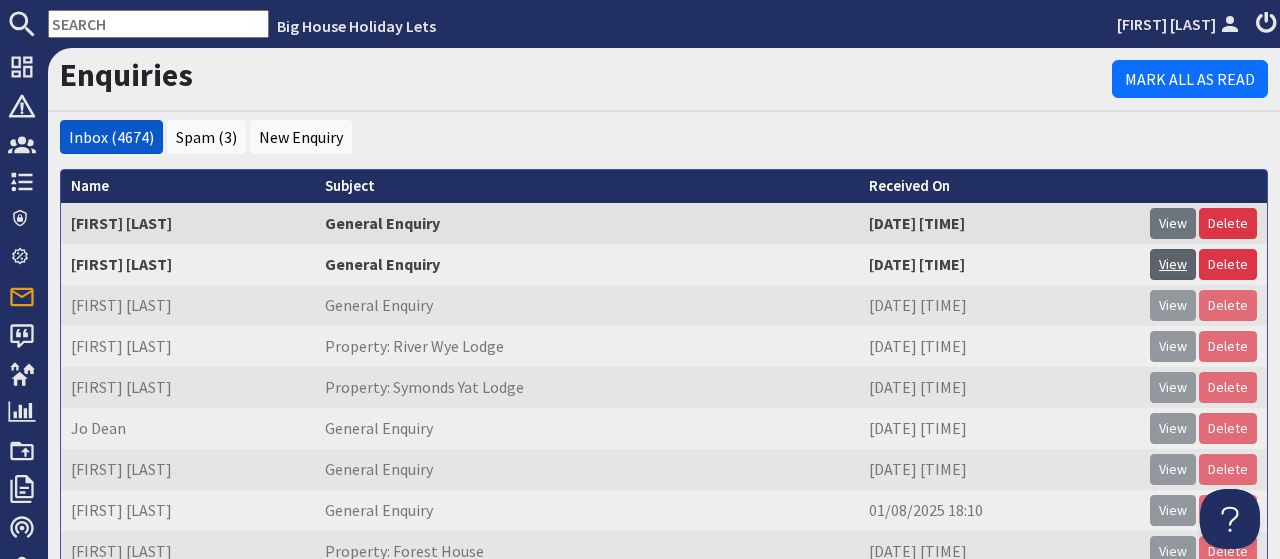 click on "View" at bounding box center [1173, 264] 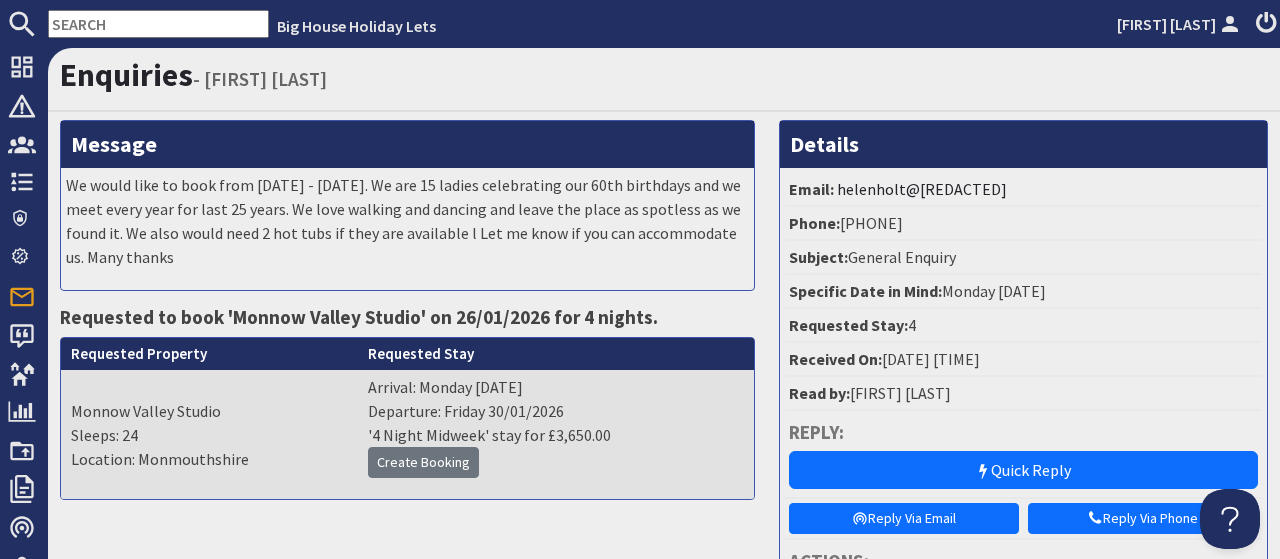 scroll, scrollTop: 0, scrollLeft: 0, axis: both 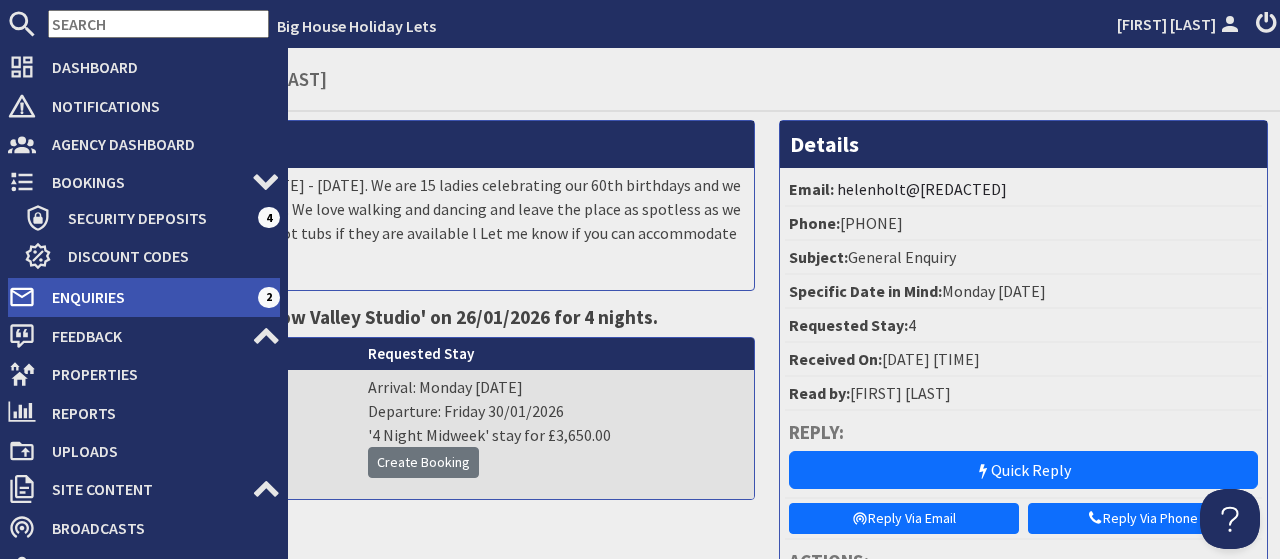 click on "Enquiries" at bounding box center (147, 297) 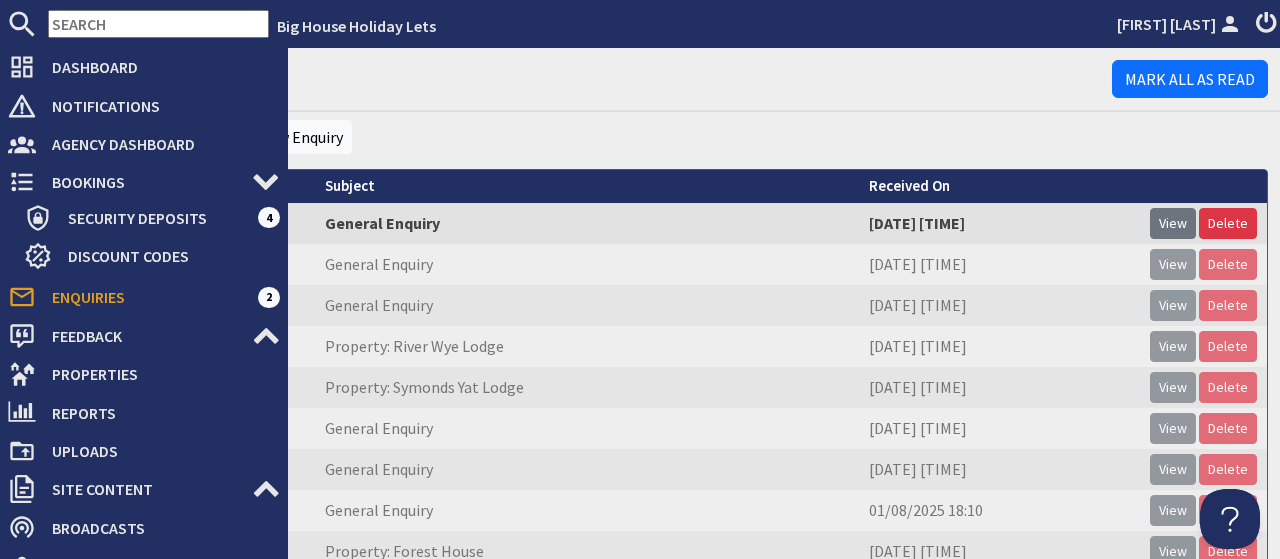 scroll, scrollTop: 0, scrollLeft: 0, axis: both 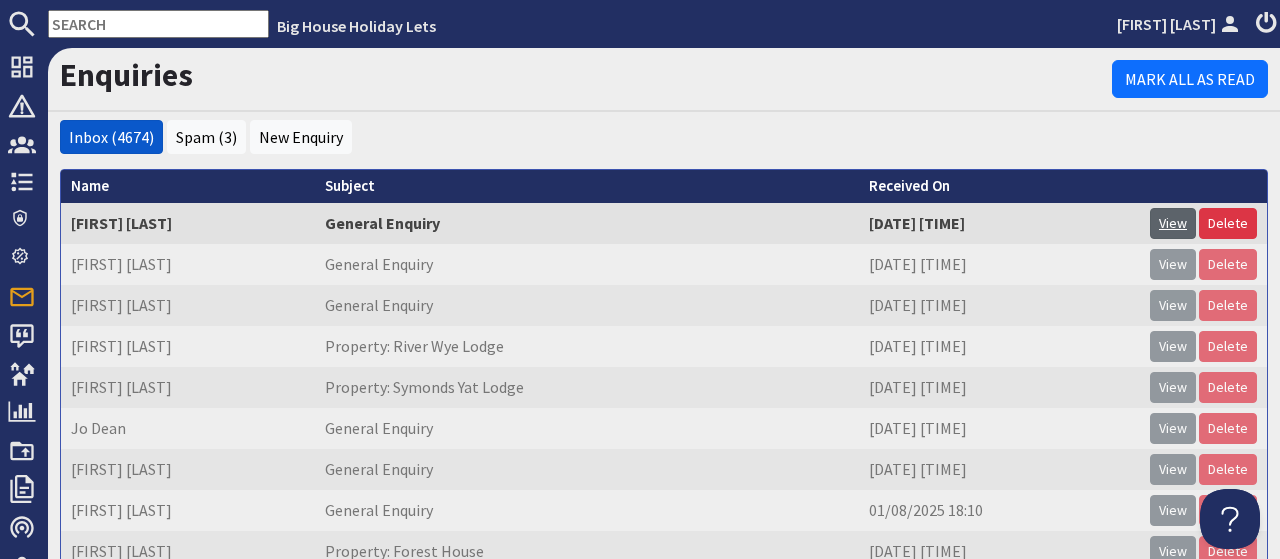 click on "View" at bounding box center (1173, 223) 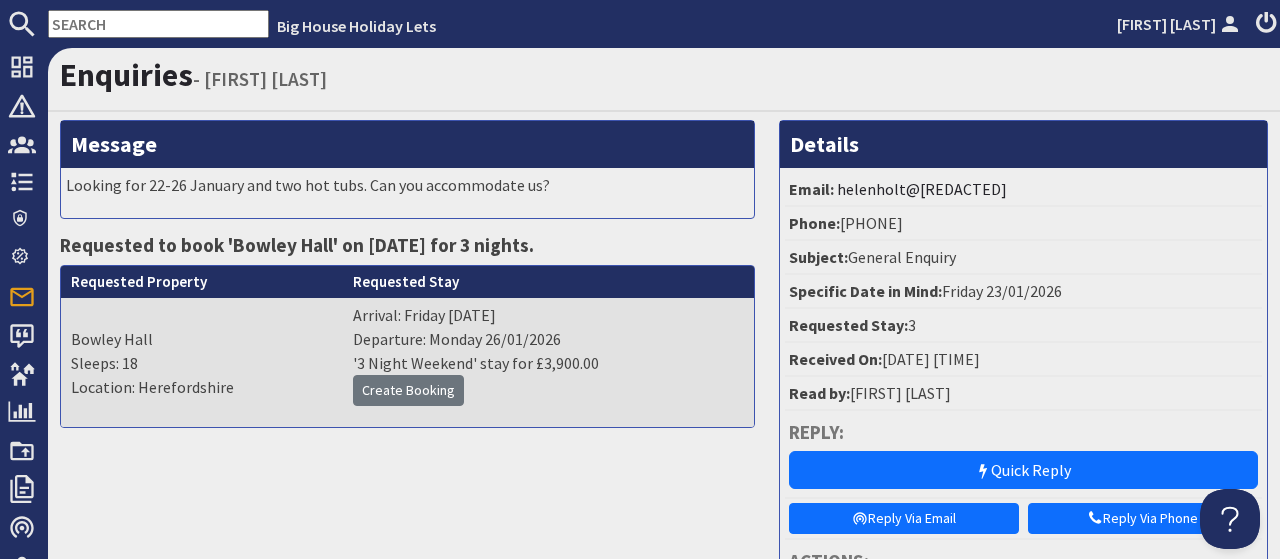scroll, scrollTop: 0, scrollLeft: 0, axis: both 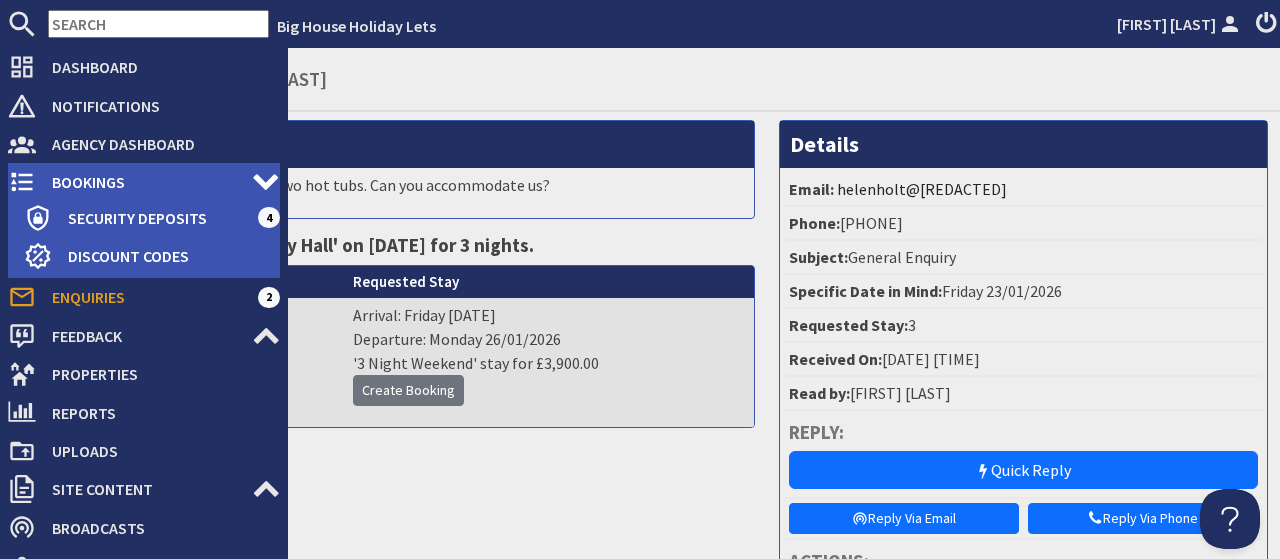 click on "Bookings" at bounding box center (144, 182) 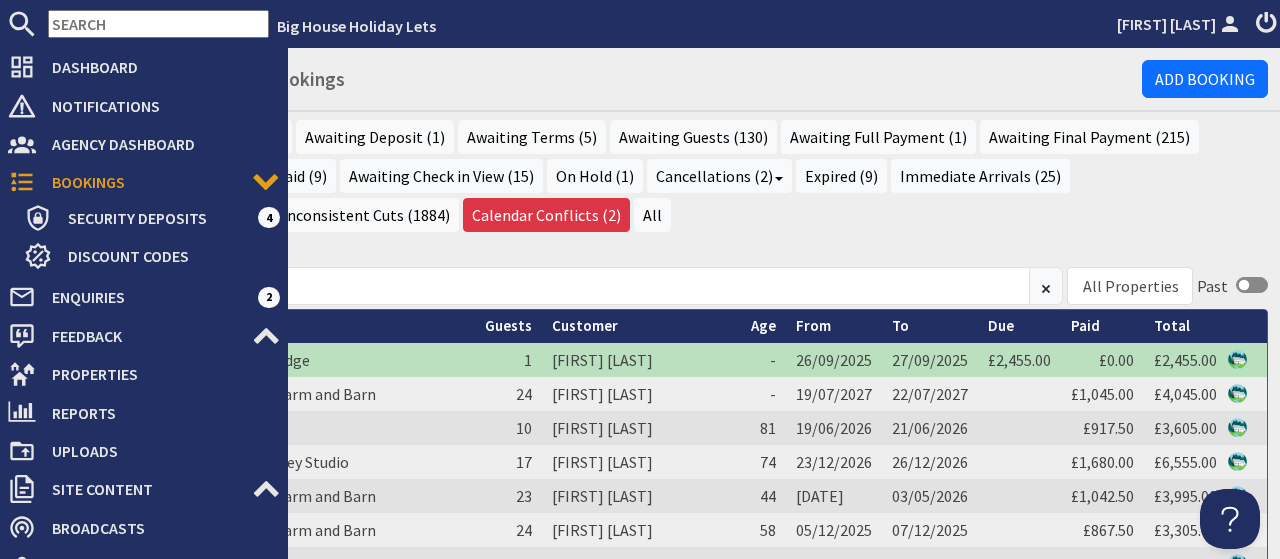 scroll, scrollTop: 0, scrollLeft: 0, axis: both 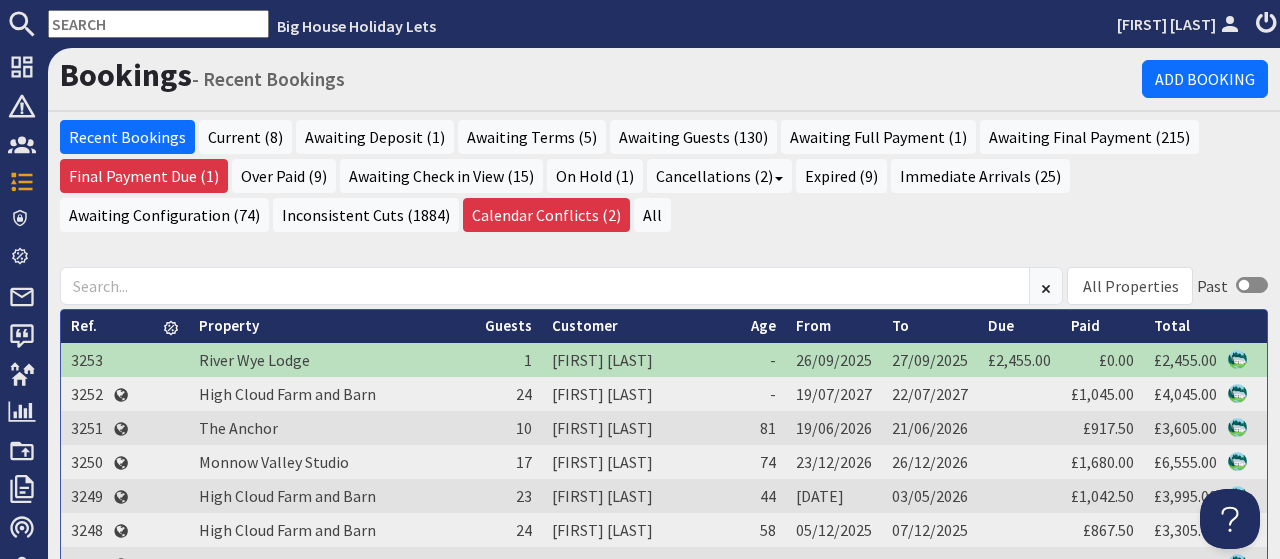 click on "Recent Bookings
Current (8)
Awaiting Deposit (1)
Awaiting Terms (5)
Awaiting Guests (130)
Awaiting Full Payment (1)
Awaiting Final Payment (215)
Final Payment Due (1)
Over Paid (9)
Awaiting Check in View (15)
On Hold (1)" at bounding box center (664, 183) 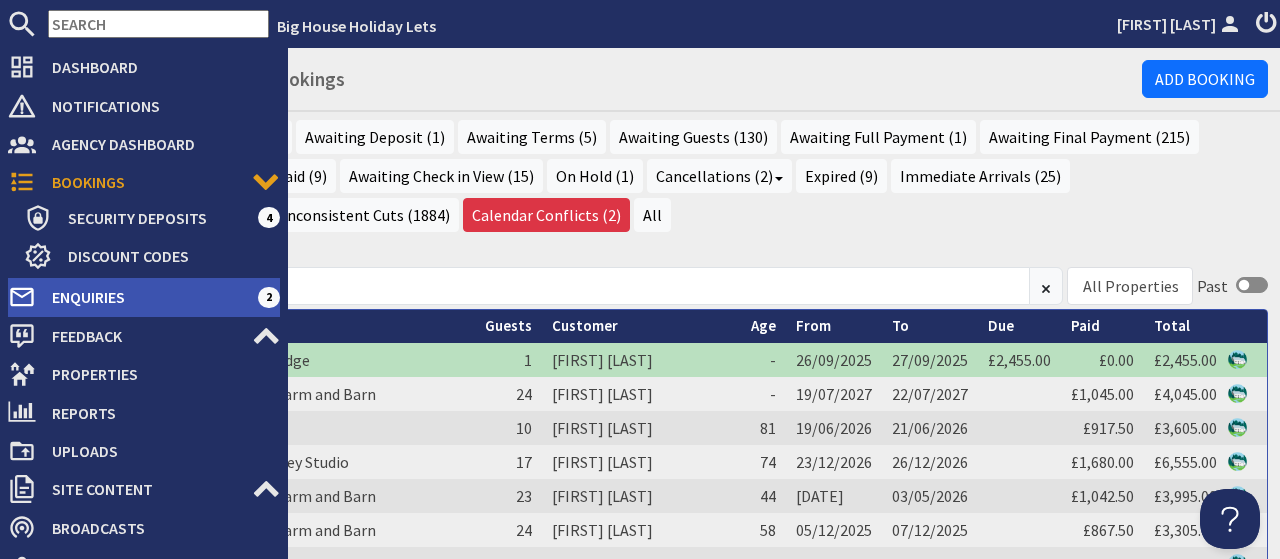 click on "Enquiries" at bounding box center (147, 297) 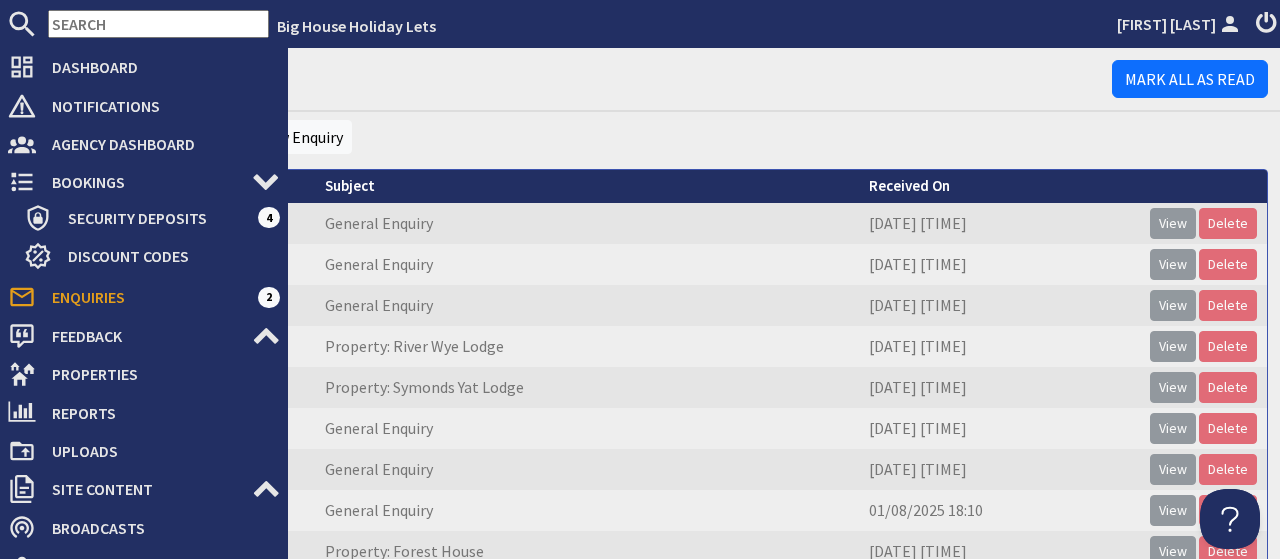 scroll, scrollTop: 0, scrollLeft: 0, axis: both 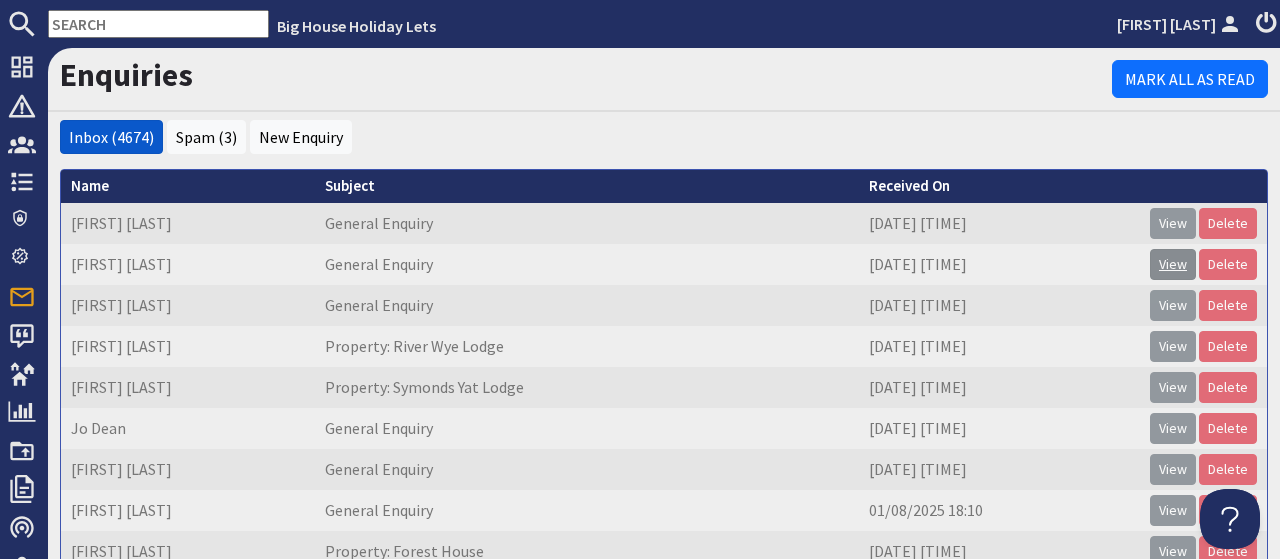 click on "View" at bounding box center (1173, 264) 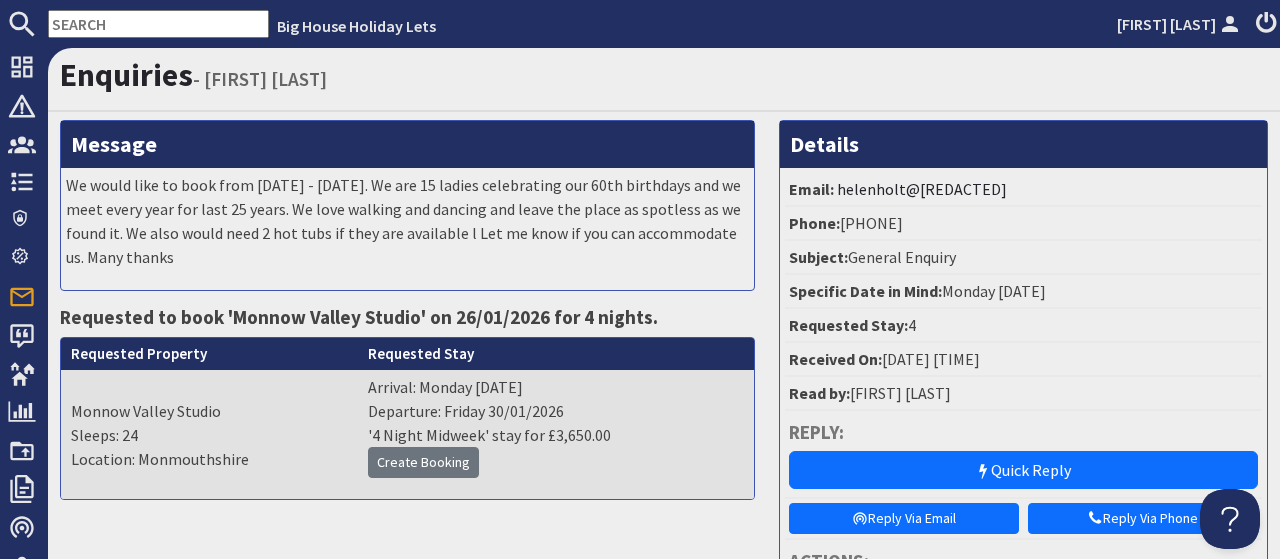 scroll, scrollTop: 0, scrollLeft: 0, axis: both 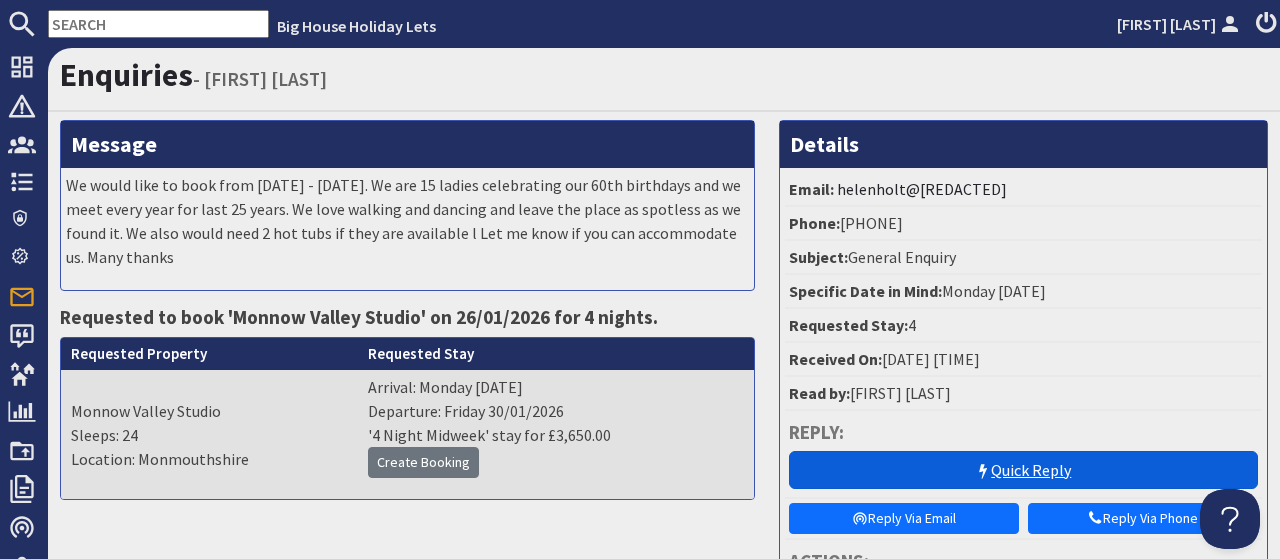 click on "Quick Reply" at bounding box center [1023, 470] 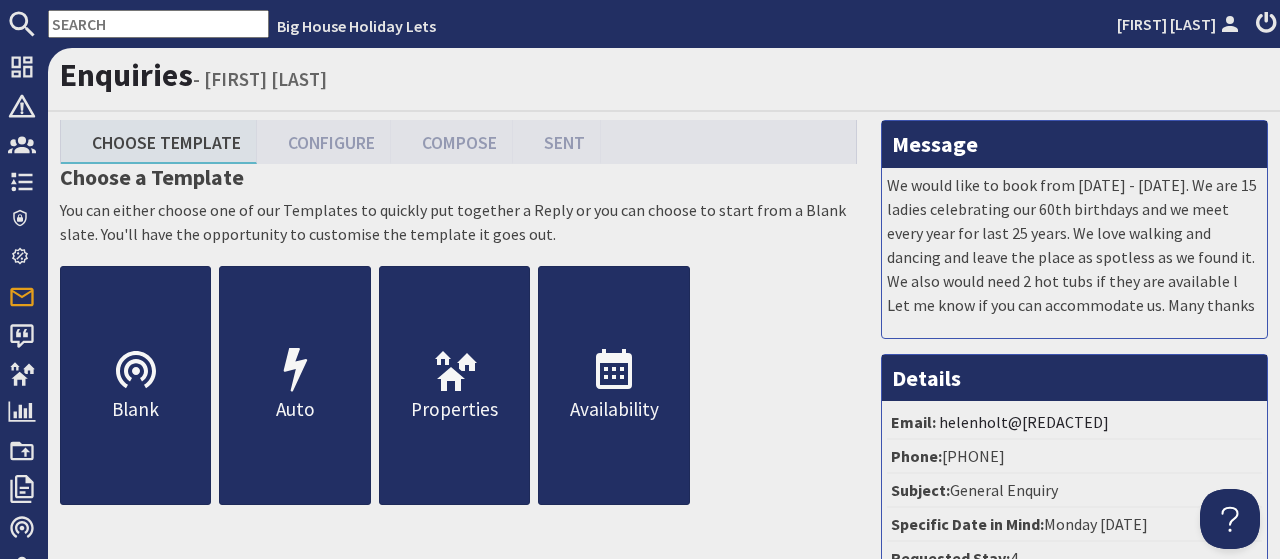 scroll, scrollTop: 0, scrollLeft: 0, axis: both 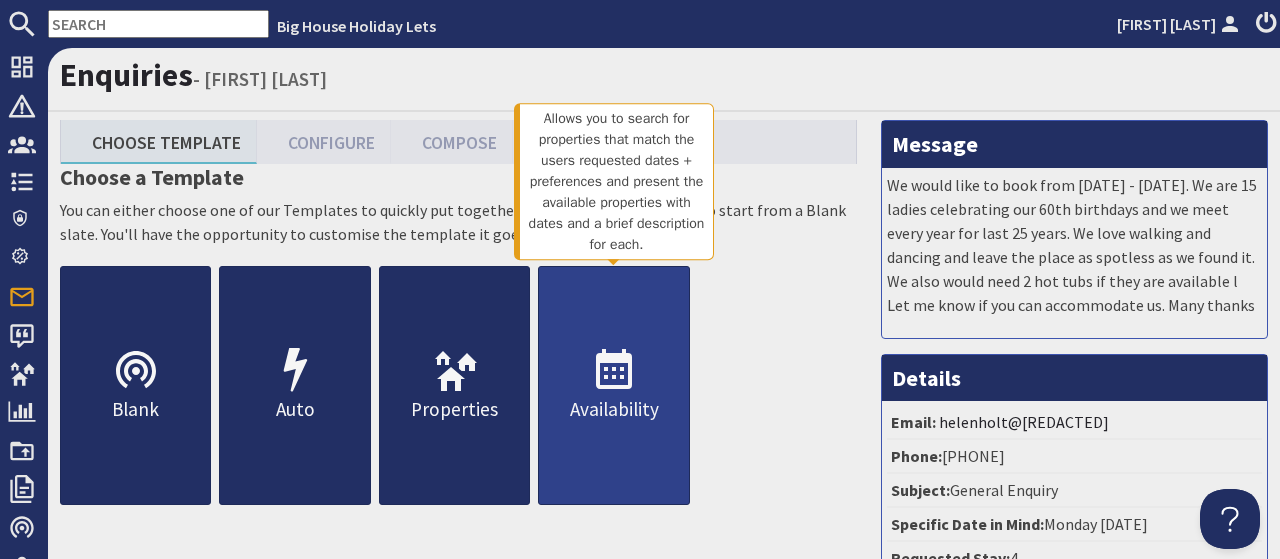 click 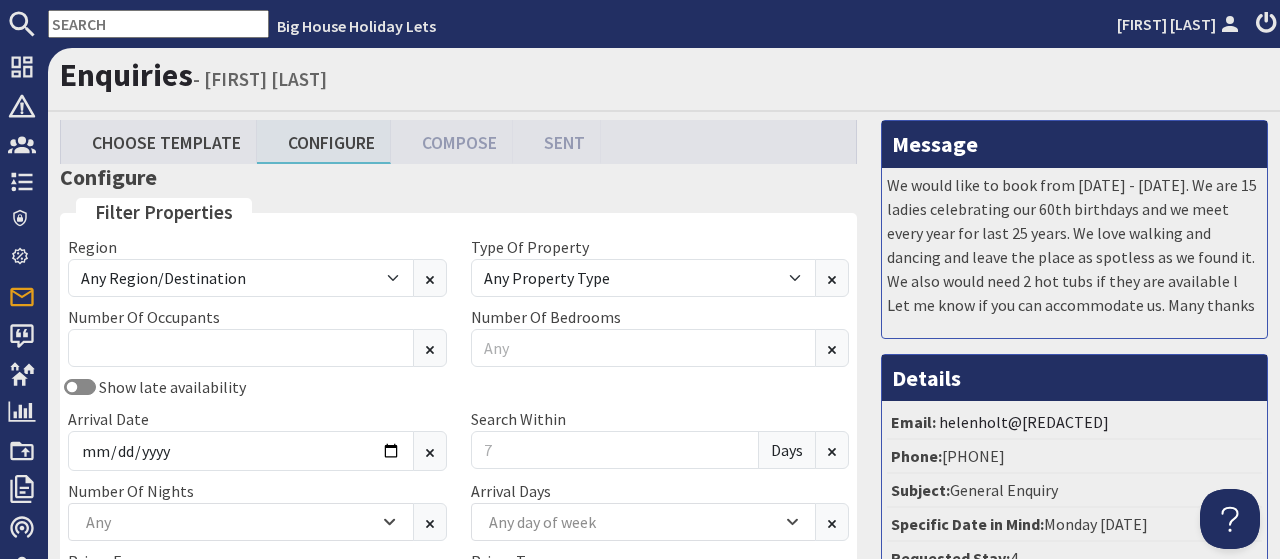 scroll, scrollTop: 0, scrollLeft: 0, axis: both 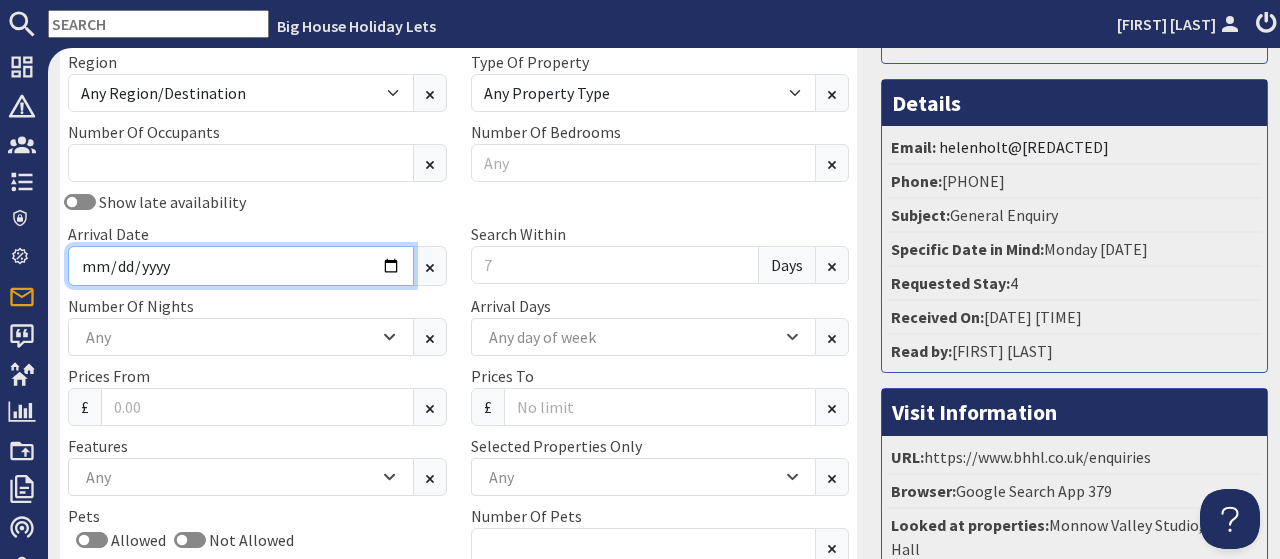 click on "Arrival Date" at bounding box center [241, 266] 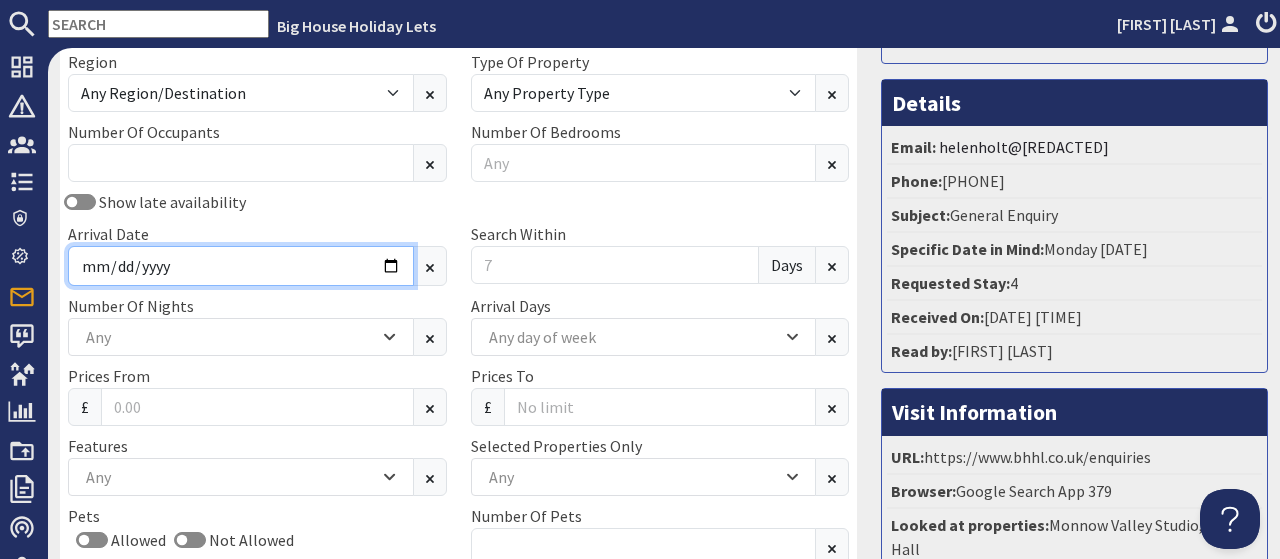 type on "[DATE]" 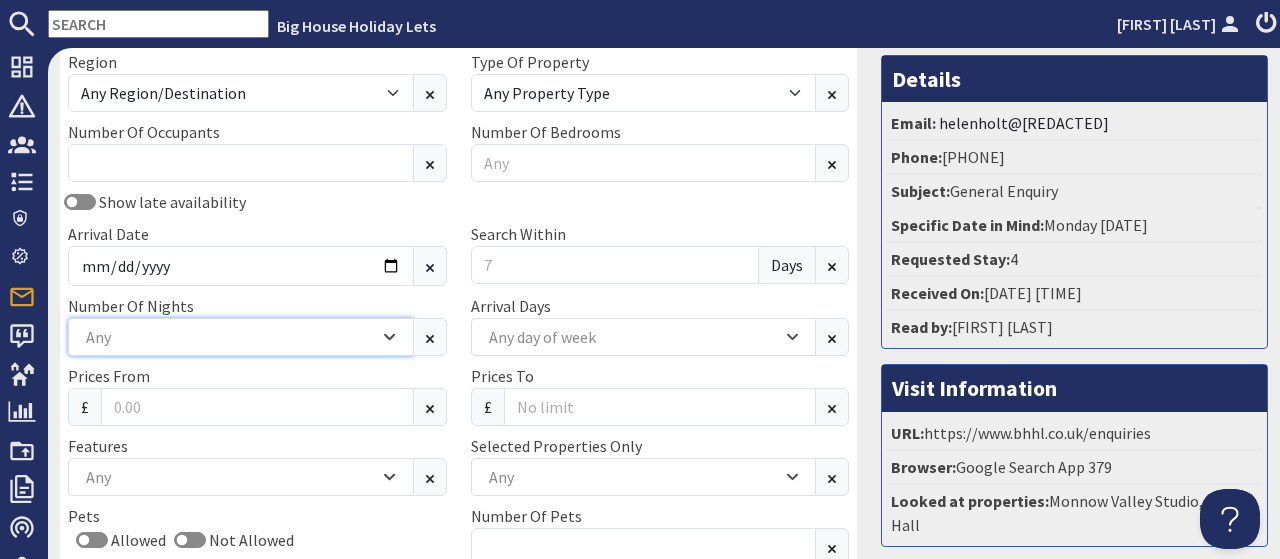 click 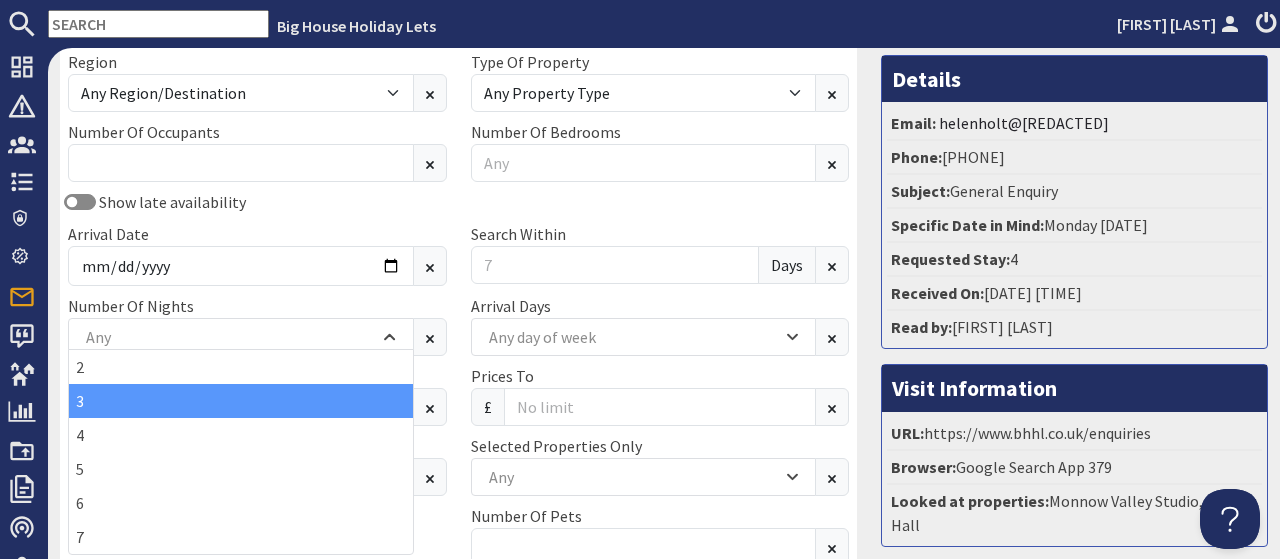 click on "3" at bounding box center [241, 401] 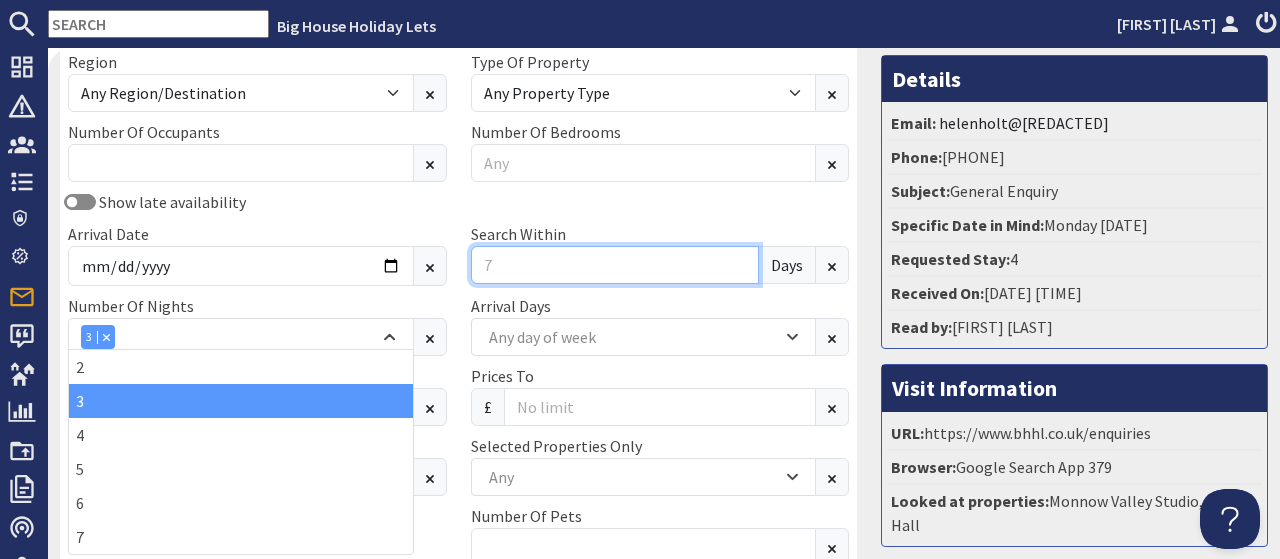 click on "Search Within" at bounding box center (615, 265) 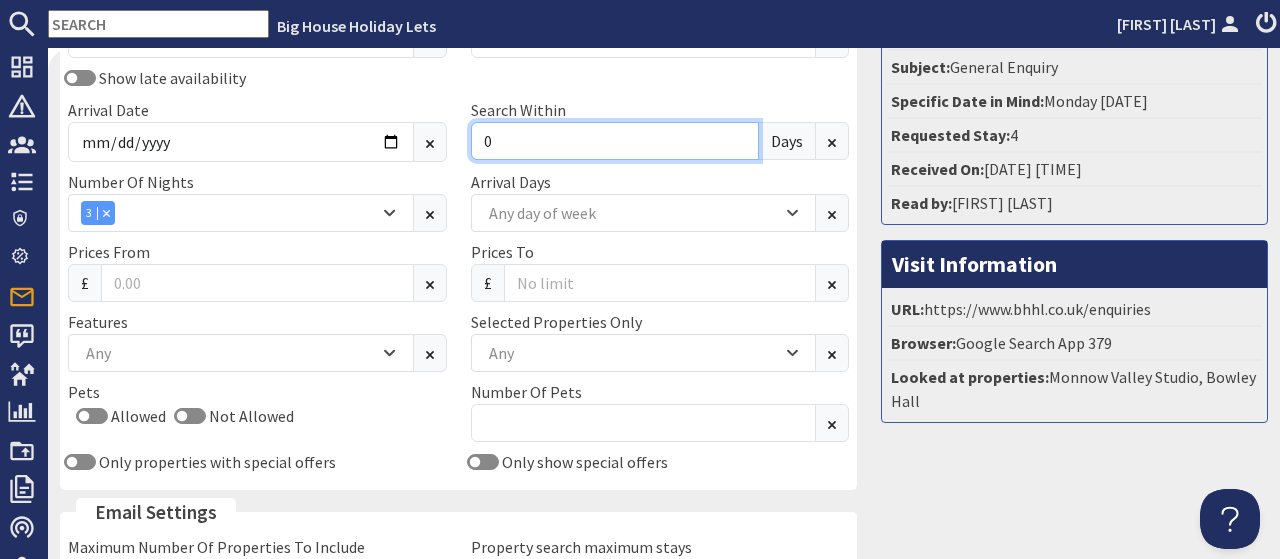 scroll, scrollTop: 547, scrollLeft: 0, axis: vertical 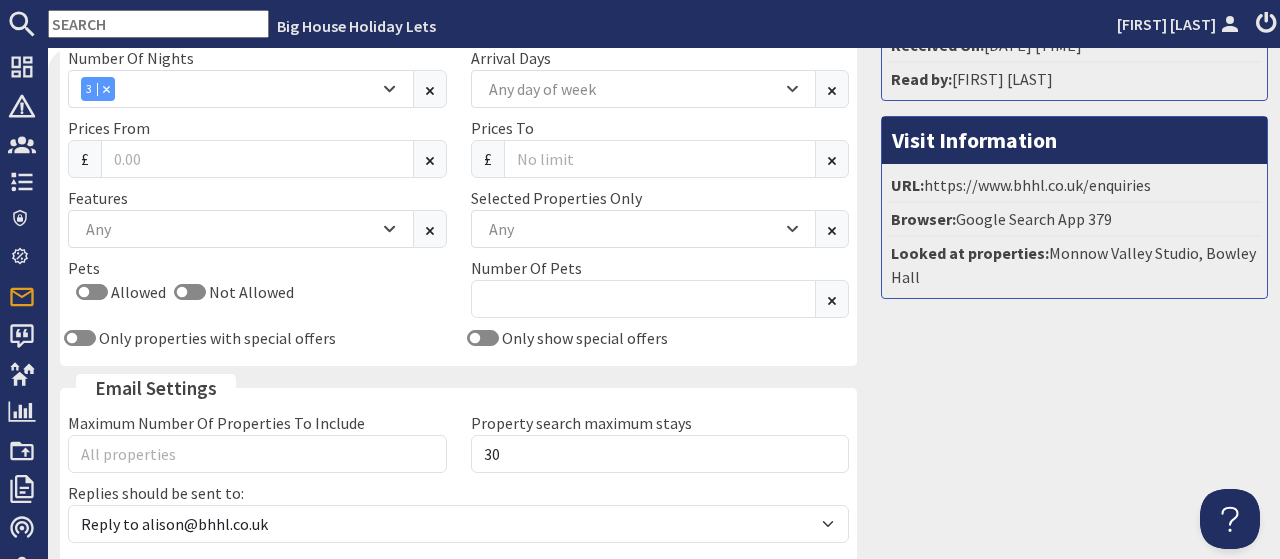 type on "0" 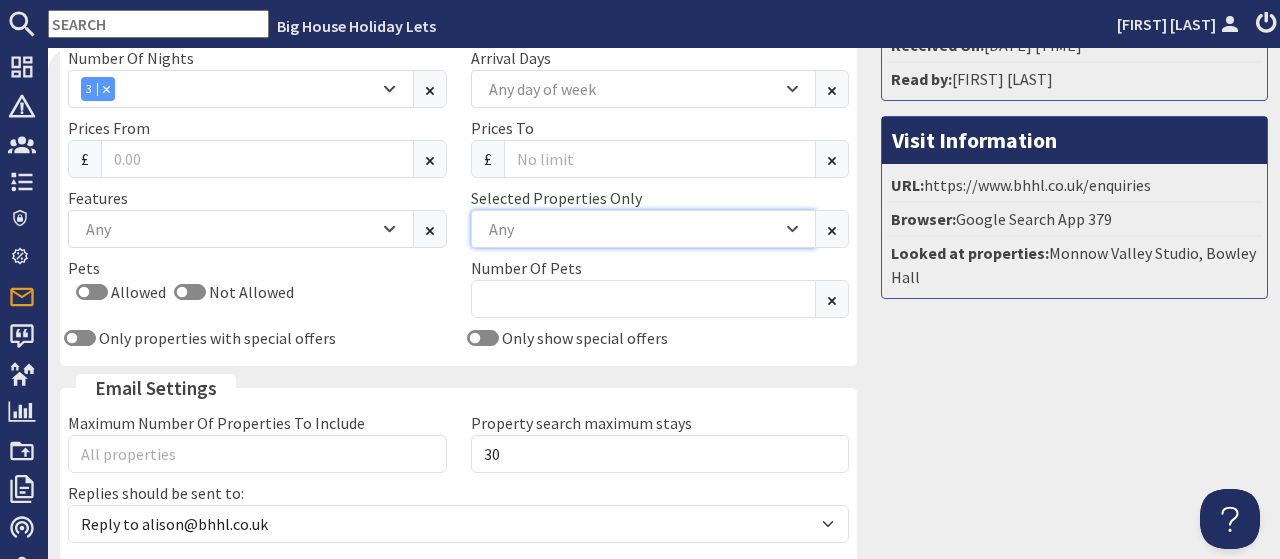 click on "Any" at bounding box center (633, 229) 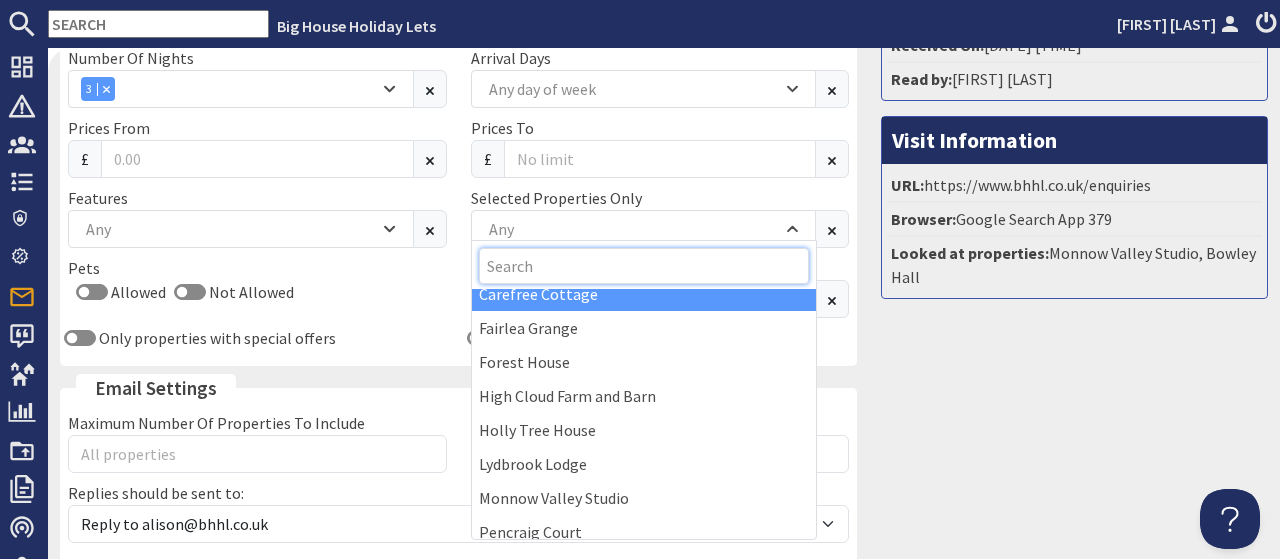 scroll, scrollTop: 124, scrollLeft: 0, axis: vertical 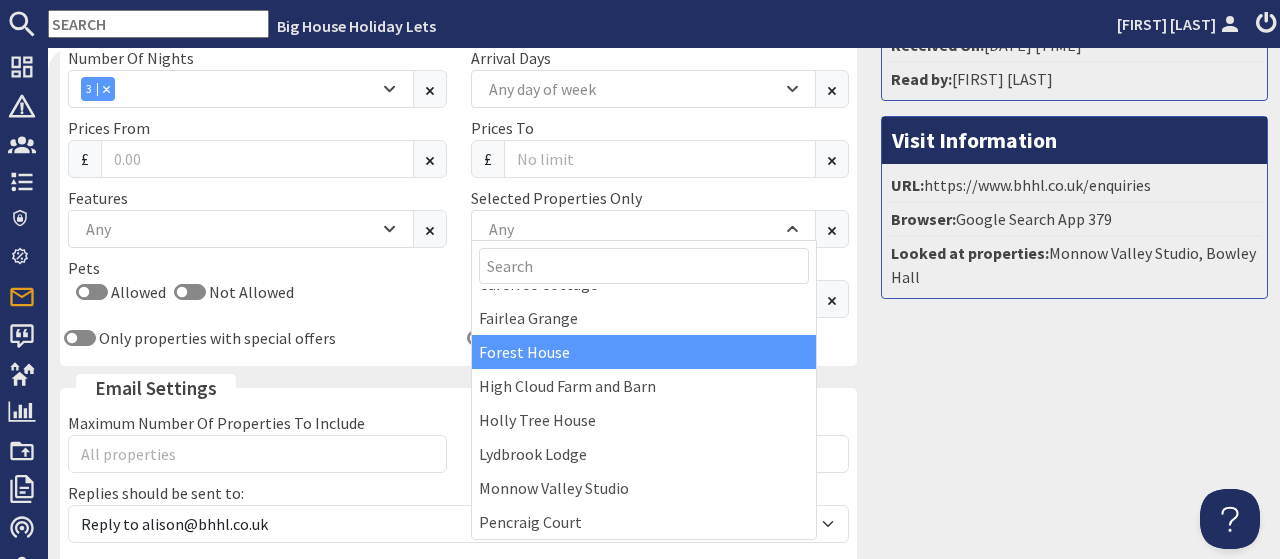 click on "Forest House" at bounding box center (644, 352) 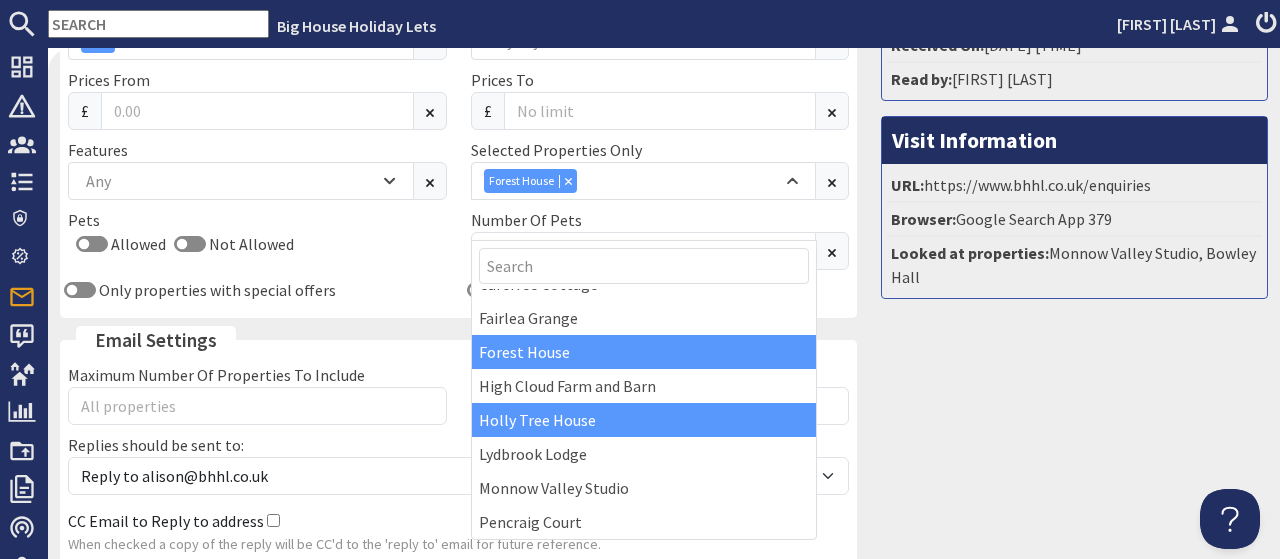 scroll, scrollTop: 499, scrollLeft: 0, axis: vertical 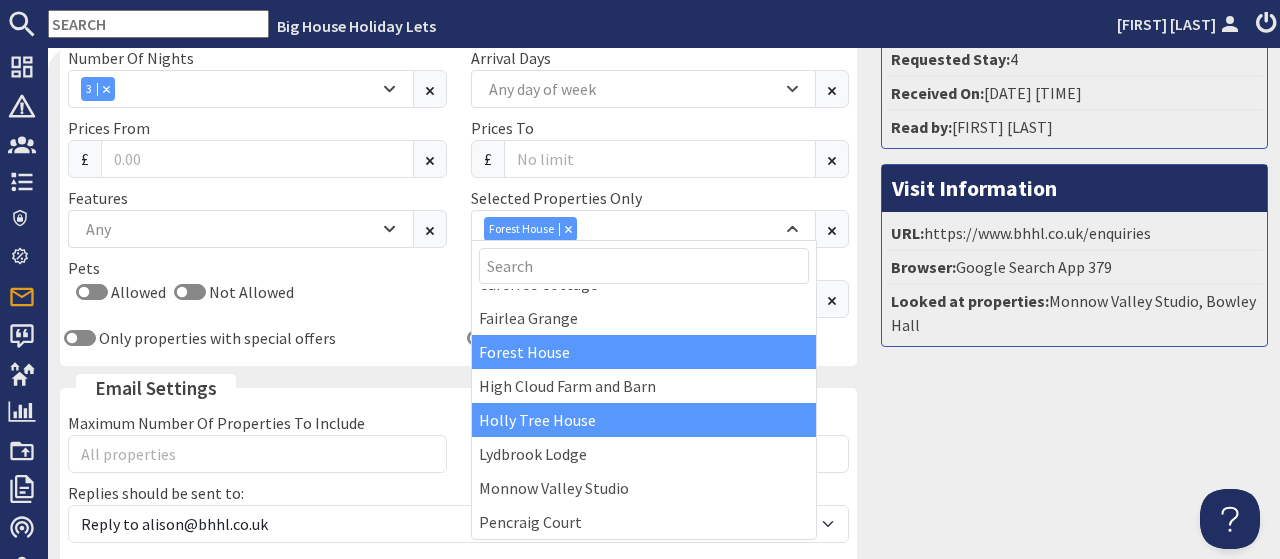 click on "Holly Tree House" at bounding box center (644, 420) 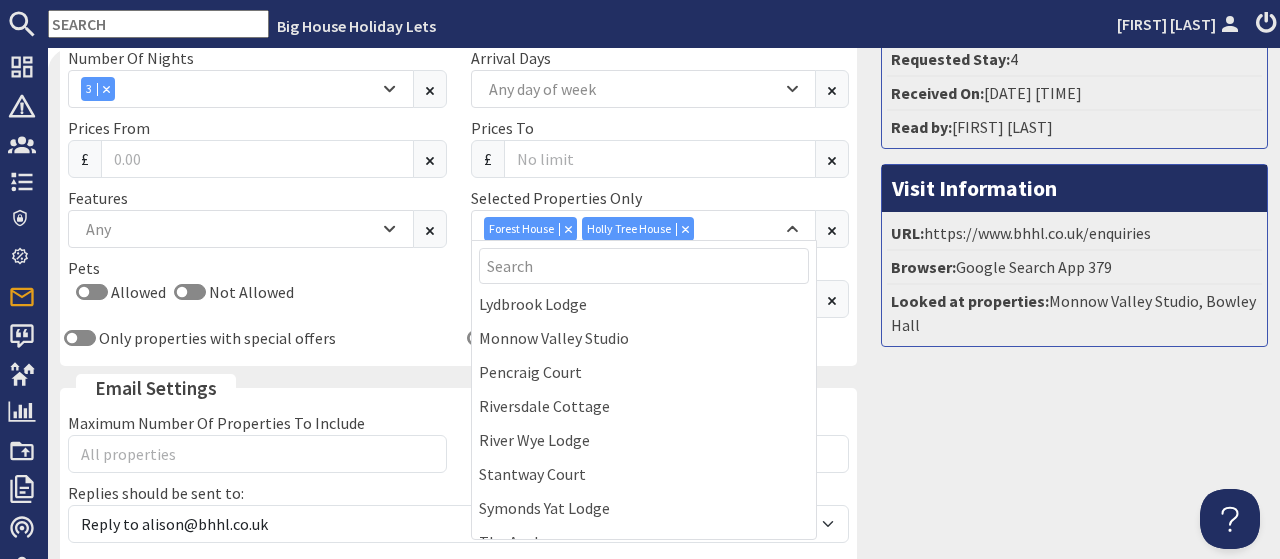 scroll, scrollTop: 279, scrollLeft: 0, axis: vertical 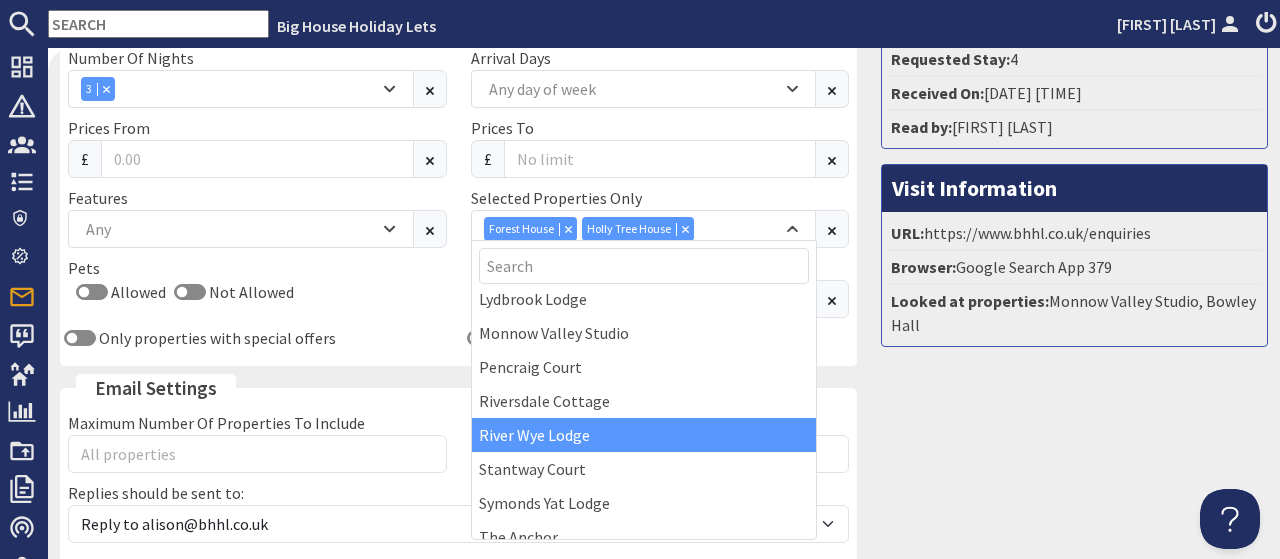 click on "River Wye Lodge" at bounding box center (644, 435) 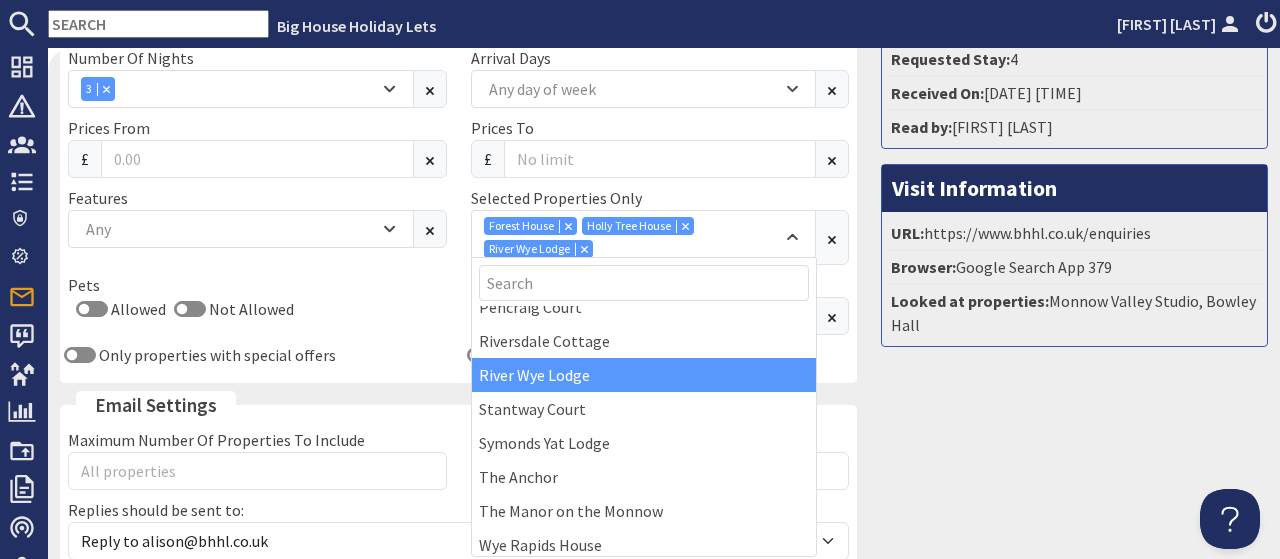 scroll, scrollTop: 360, scrollLeft: 0, axis: vertical 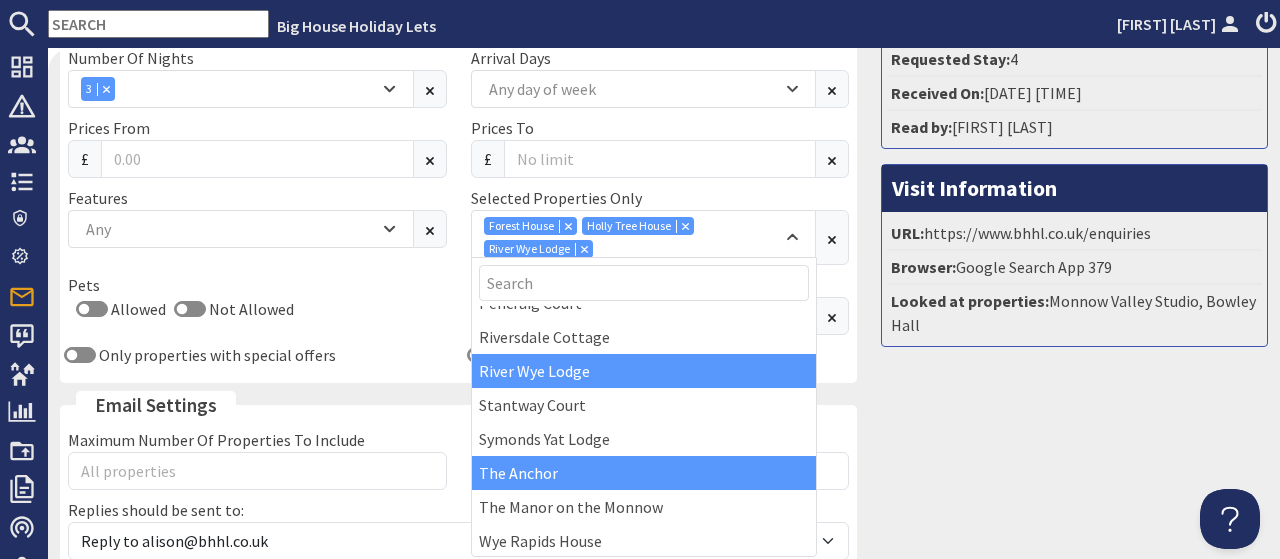click on "The Anchor" at bounding box center (644, 473) 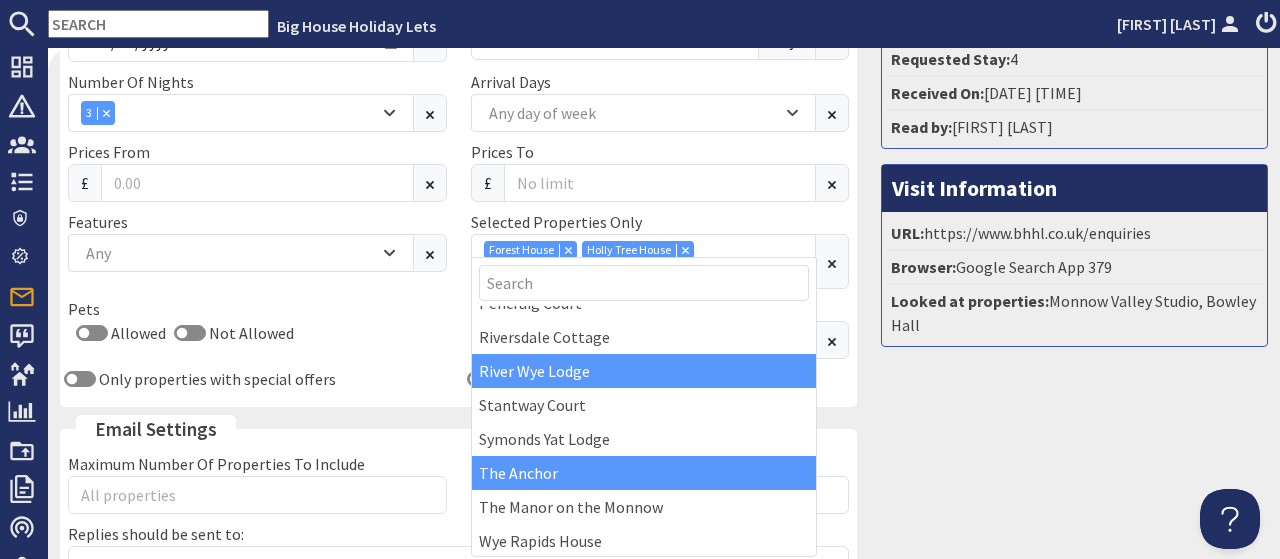 scroll, scrollTop: 523, scrollLeft: 0, axis: vertical 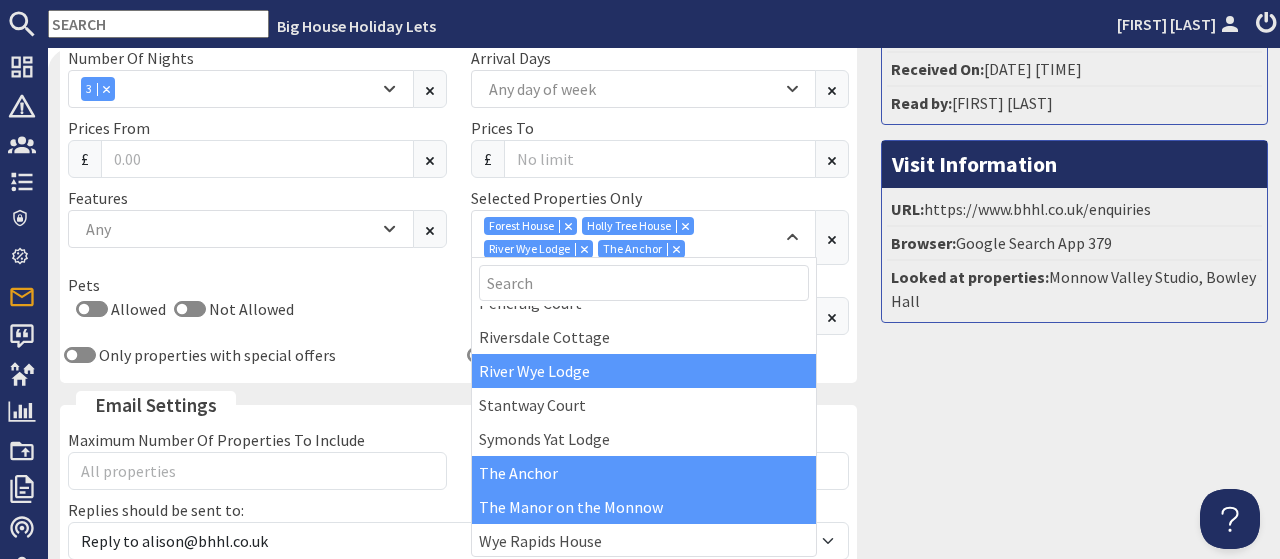 click on "The Manor on the Monnow" at bounding box center (644, 507) 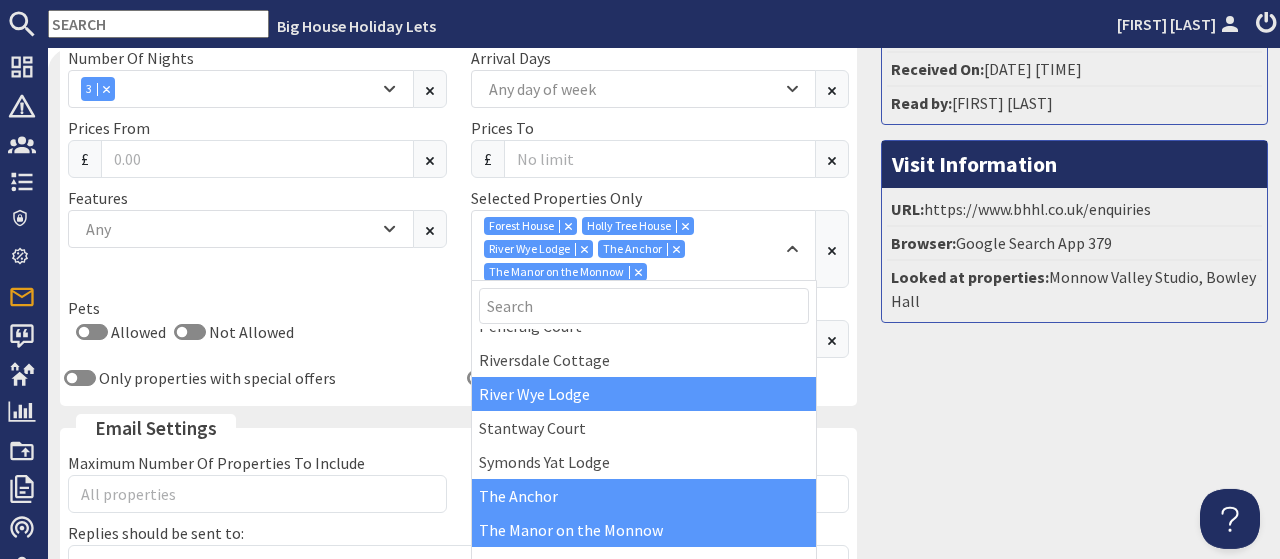 scroll, scrollTop: 20, scrollLeft: 0, axis: vertical 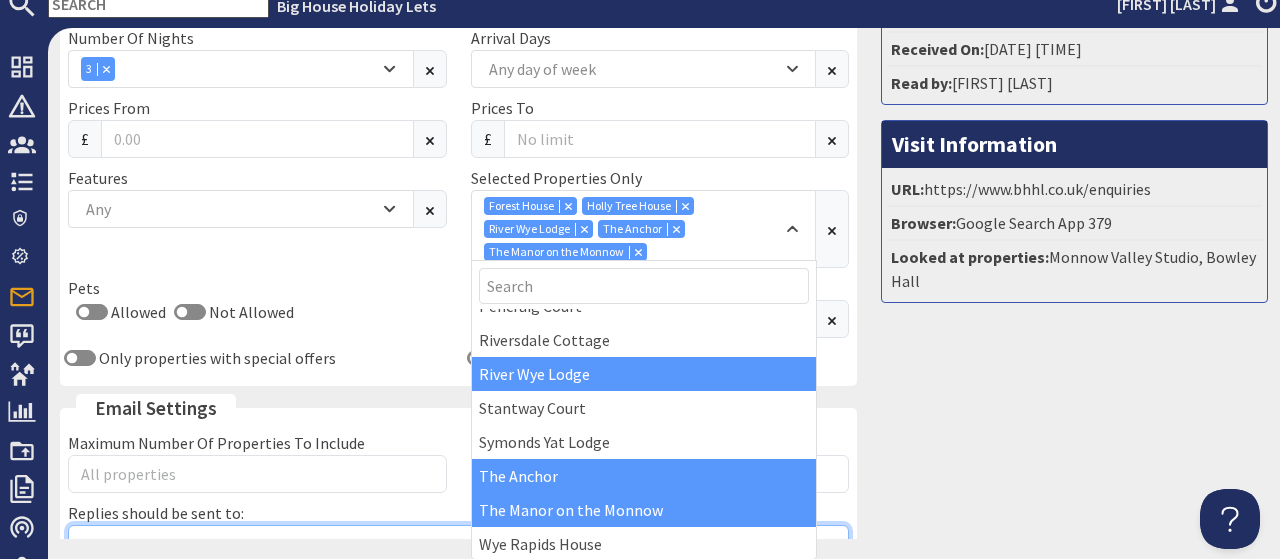 click on "Reply to alison@[REDACTED]
Reply to enquiries@example.com" at bounding box center [458, 544] 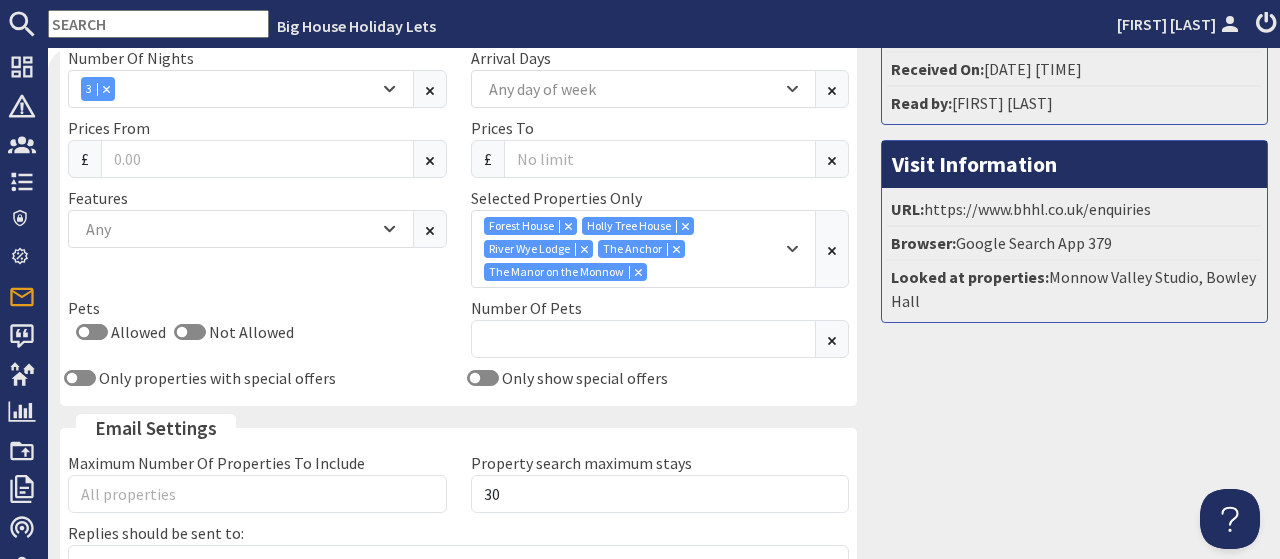 click on "Only show special offers" at bounding box center [660, 378] 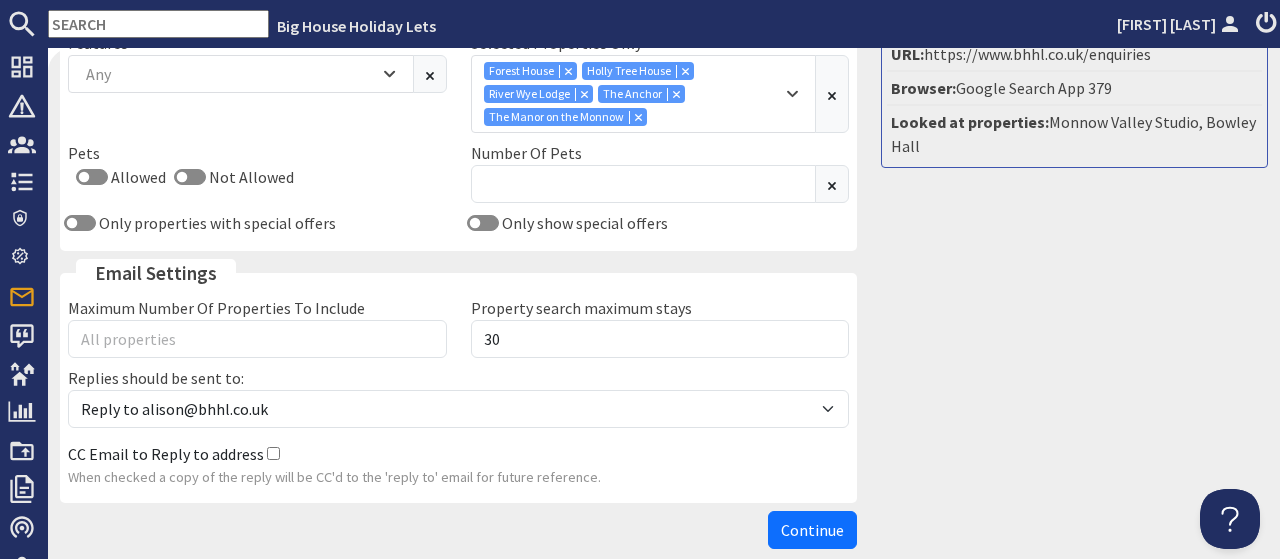 scroll, scrollTop: 768, scrollLeft: 0, axis: vertical 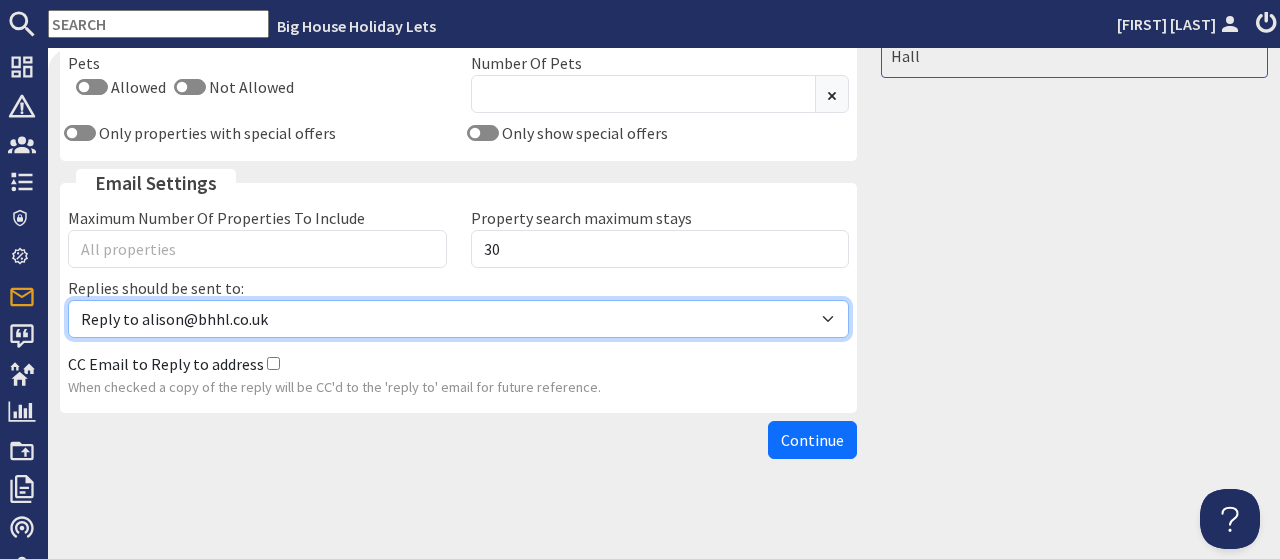 click on "Reply to alison@[REDACTED]
Reply to enquiries@example.com" at bounding box center (458, 319) 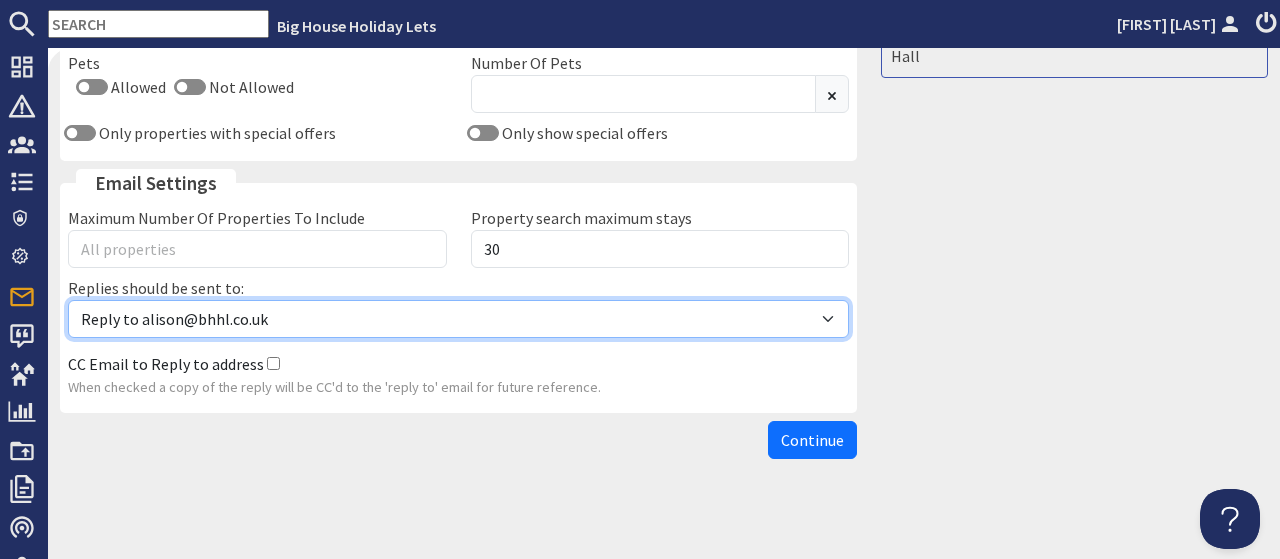 select on "reply_to_composer" 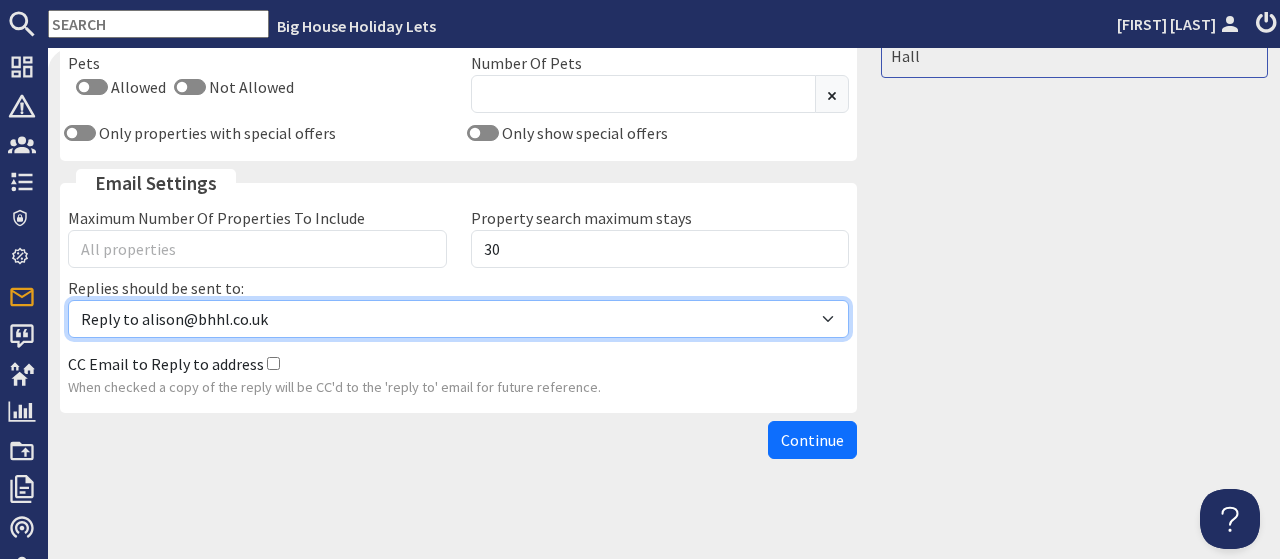 click on "Reply to enquiries@example.com" at bounding box center [0, 0] 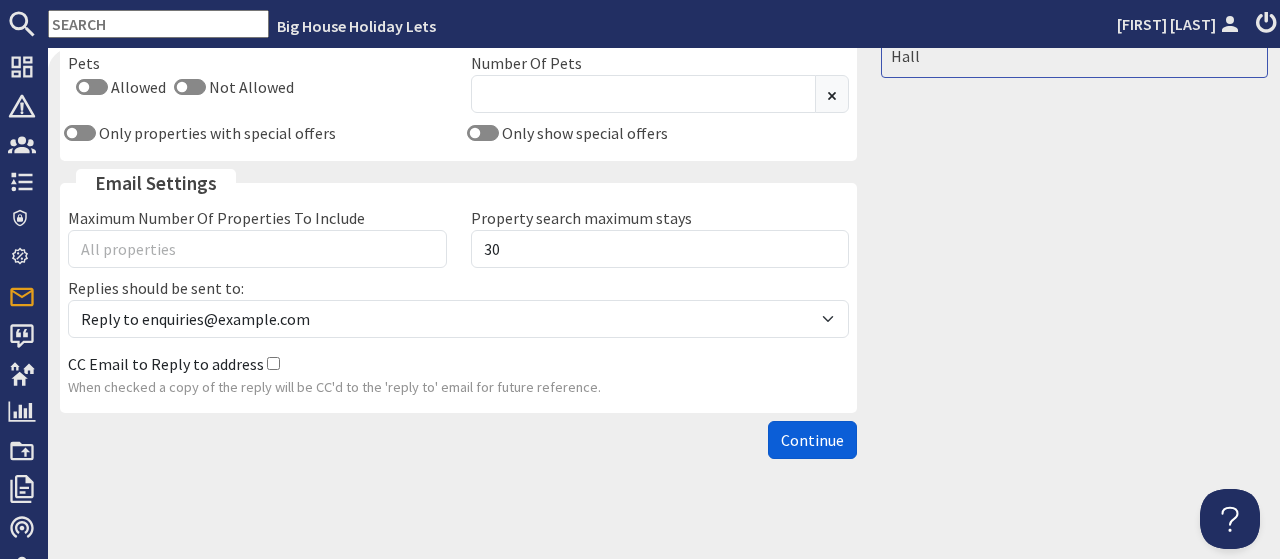 click on "Continue" at bounding box center (812, 440) 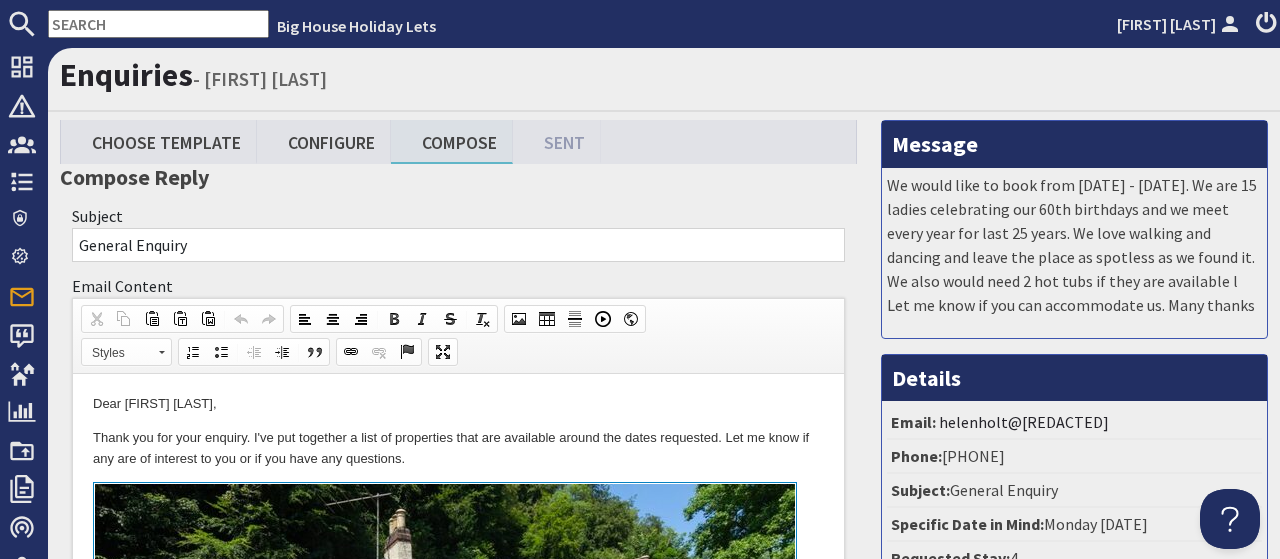 scroll, scrollTop: 0, scrollLeft: 0, axis: both 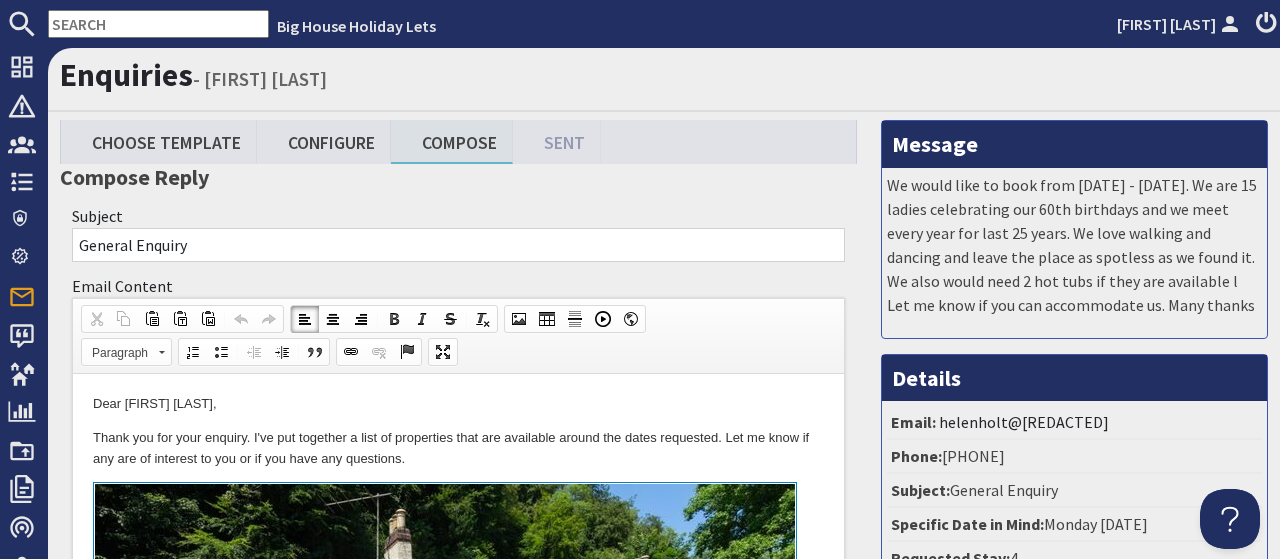click on "Dear [FIRST] [LAST]," at bounding box center [458, 404] 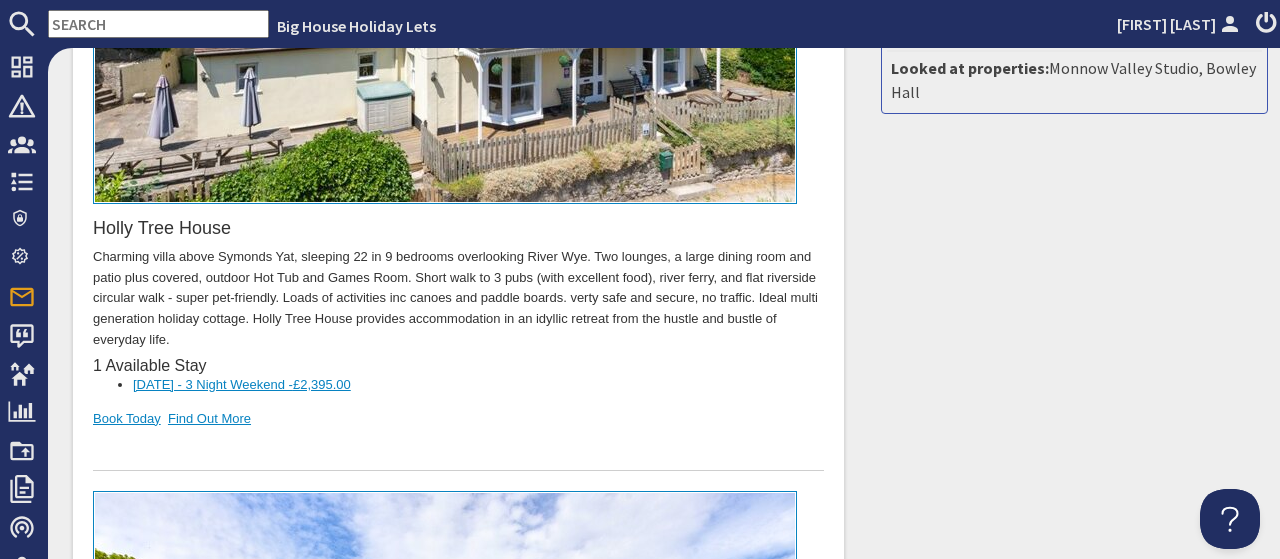 scroll, scrollTop: 744, scrollLeft: 0, axis: vertical 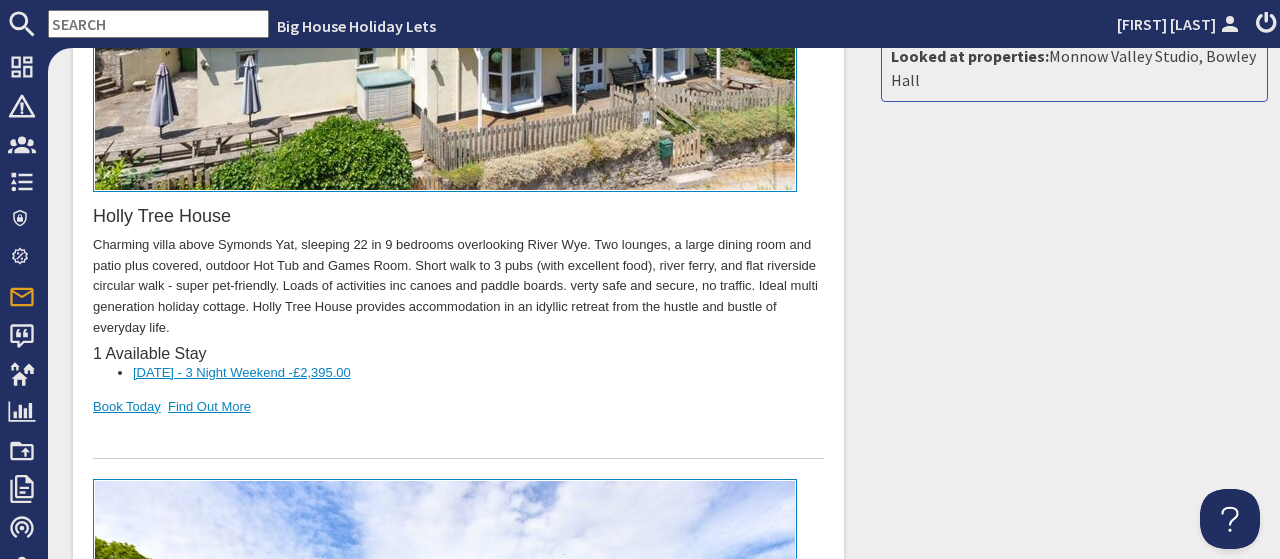 click on "[DATE] - 3 Night Weekend - £2,395.00" at bounding box center (242, 373) 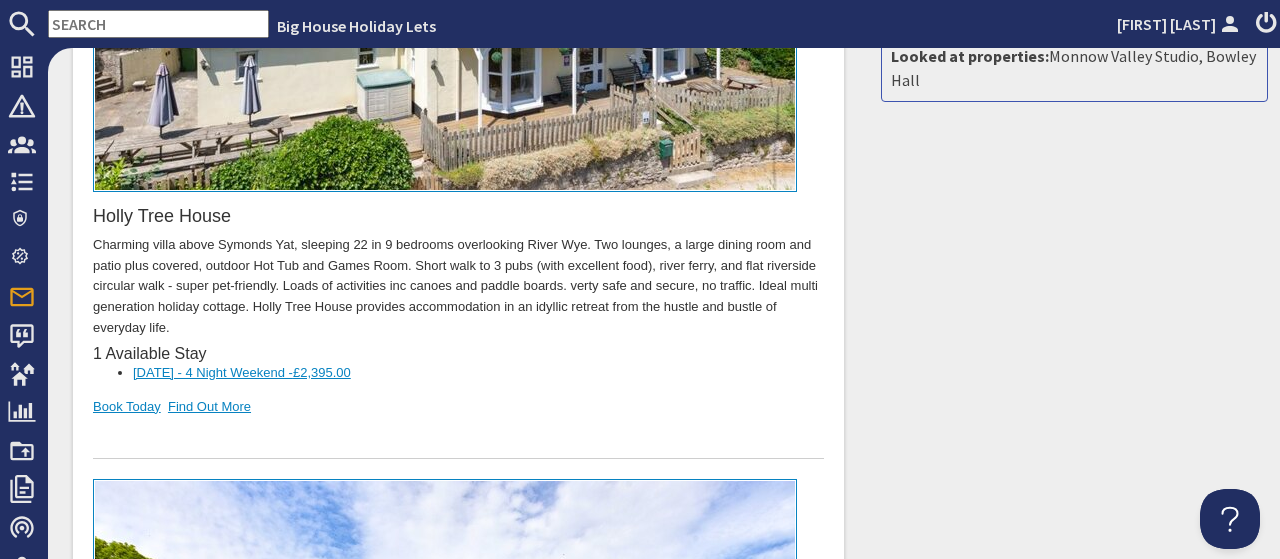 click on "£2,395.00" at bounding box center [322, 373] 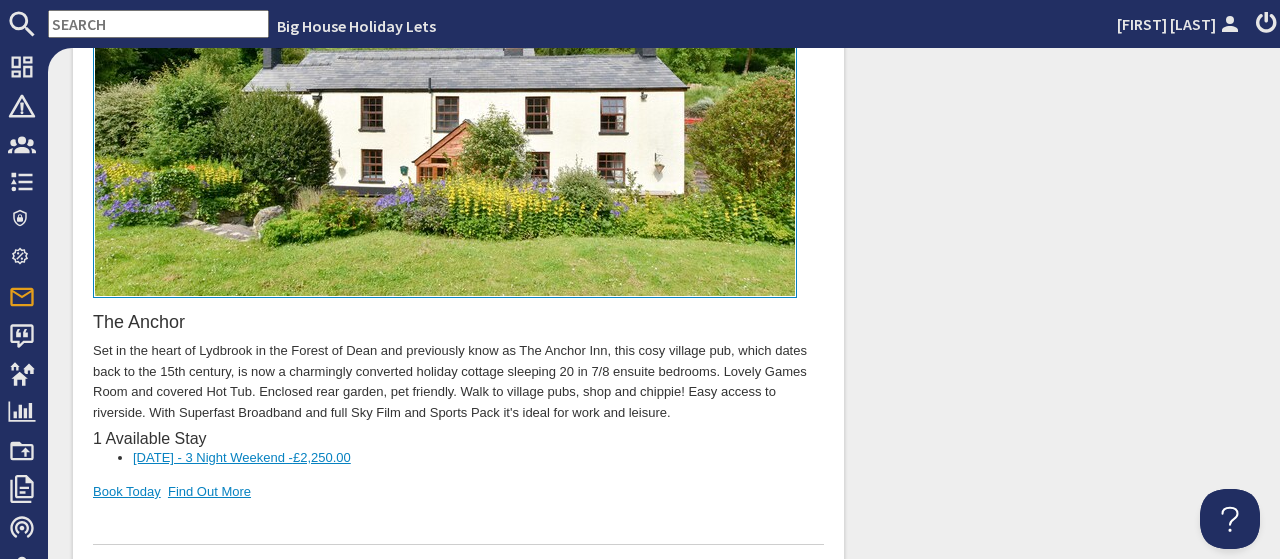 scroll, scrollTop: 1426, scrollLeft: 0, axis: vertical 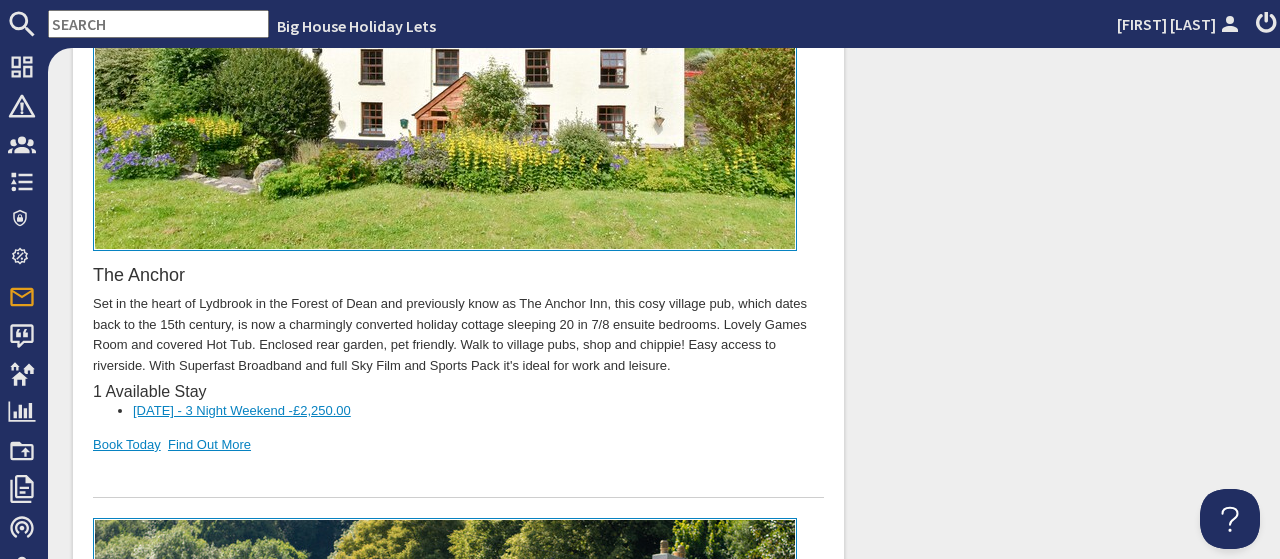 click on "£2,250.00" at bounding box center (322, 411) 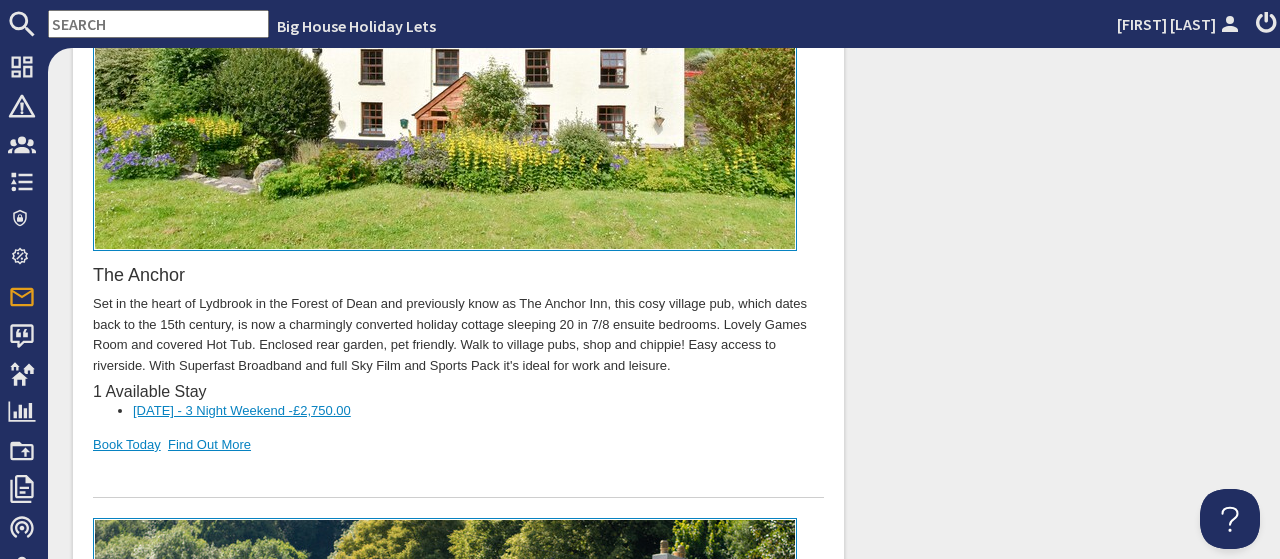click on "[DATE] - 3 Night Weekend - £2,750.00" at bounding box center (242, 411) 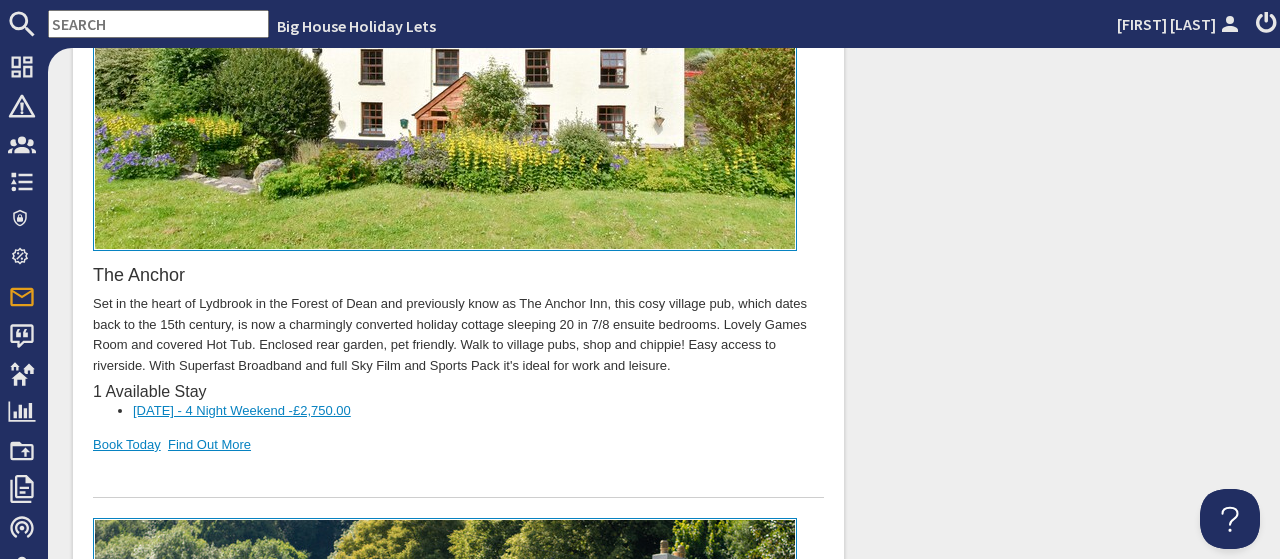 click on "[DATE] - 4 Night Weekend - £2,750.00" at bounding box center [242, 411] 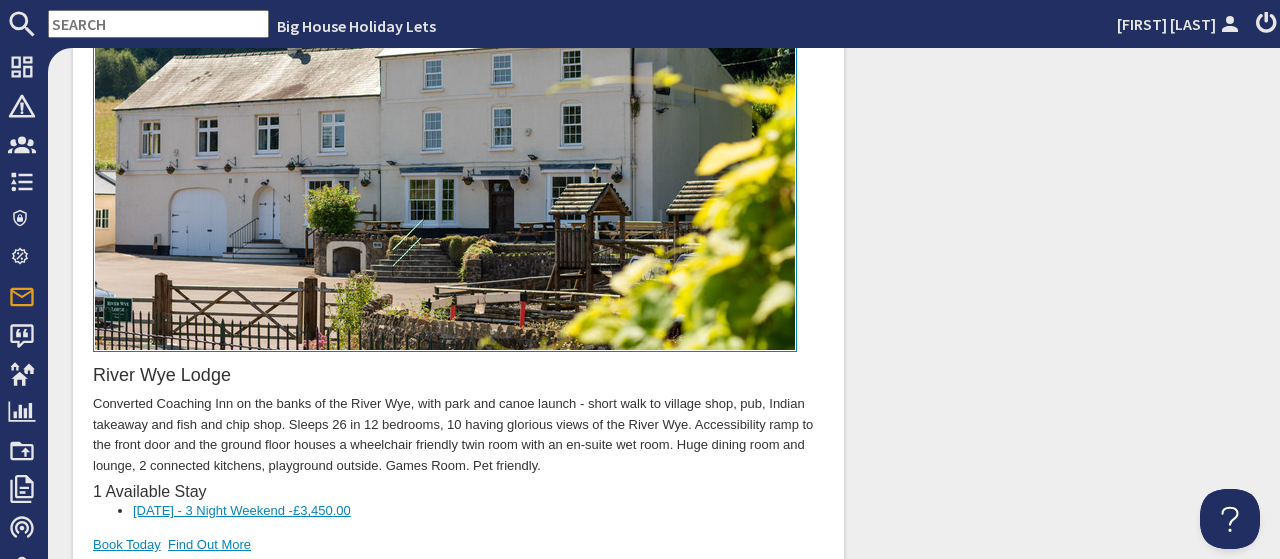 scroll, scrollTop: 2139, scrollLeft: 0, axis: vertical 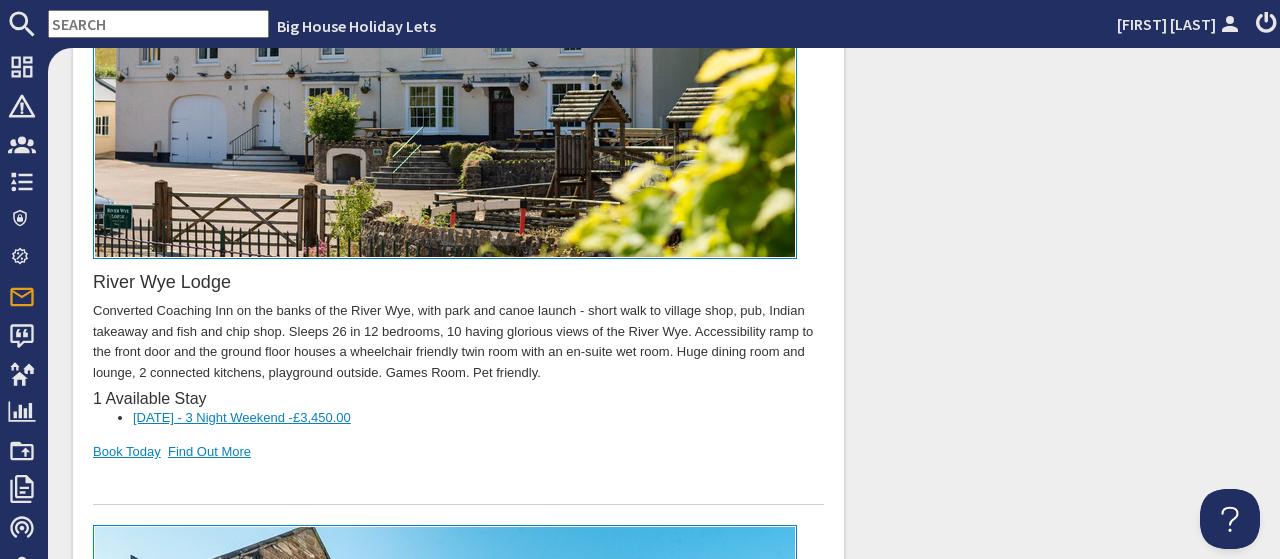 click on "23/01/2026 - 3 Night Weekend -  £3,450.00" at bounding box center [242, 418] 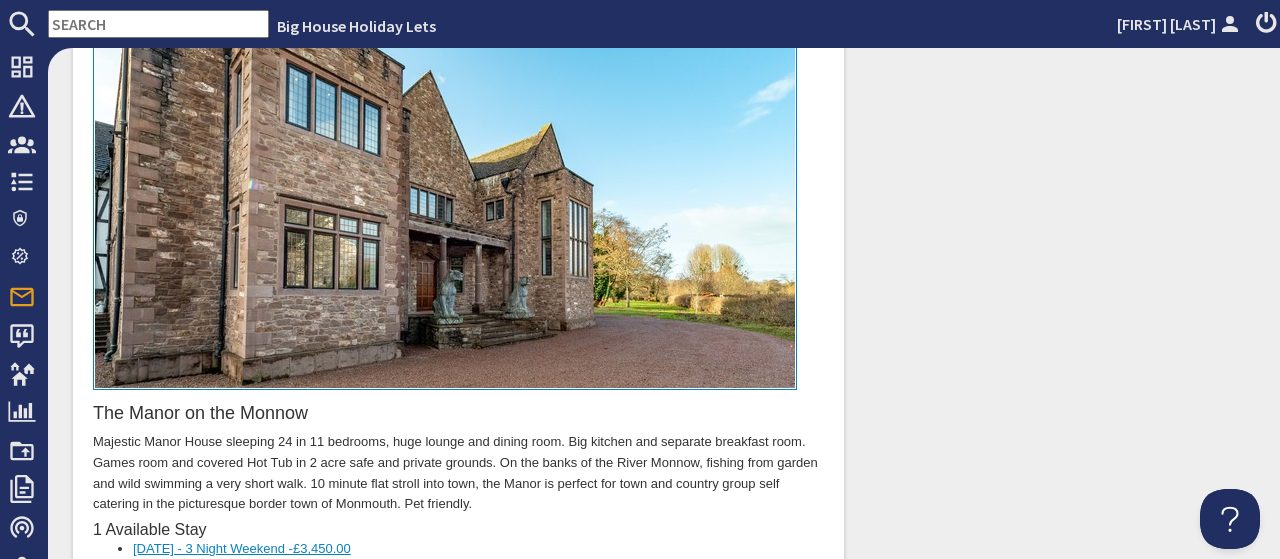 scroll, scrollTop: 2883, scrollLeft: 0, axis: vertical 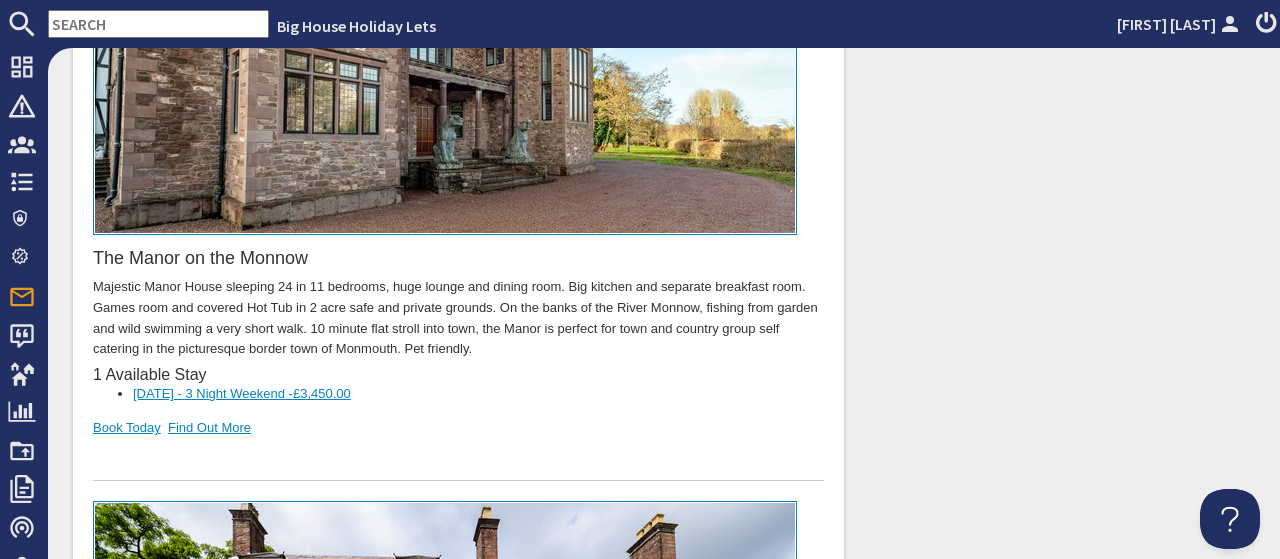 click on "23/01/2026 - 3 Night Weekend -  £3,450.00" at bounding box center (242, 394) 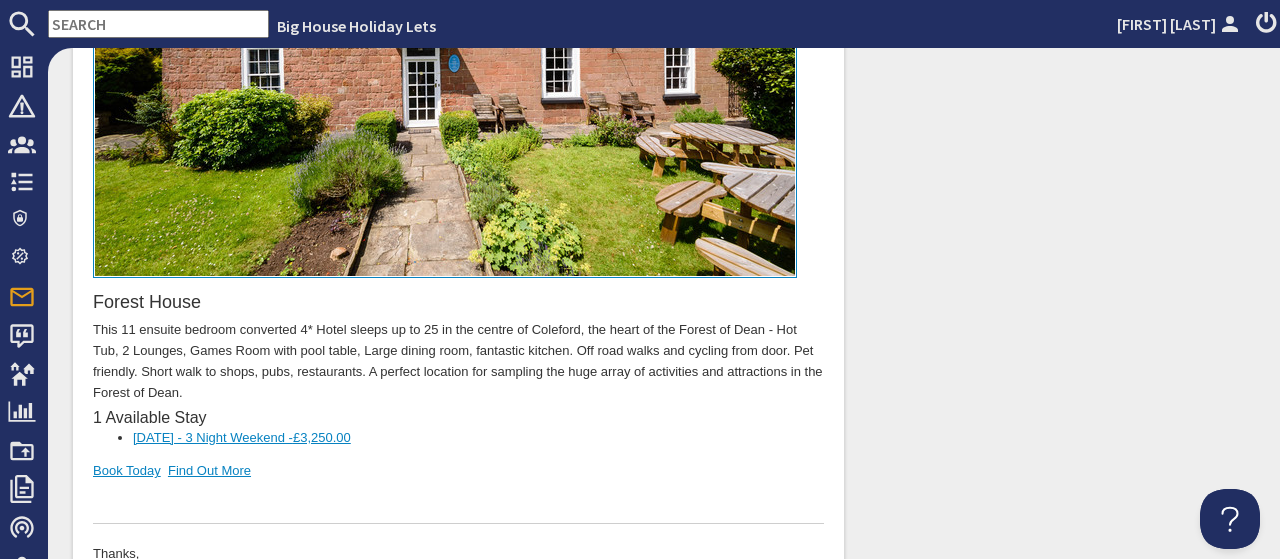 scroll, scrollTop: 3565, scrollLeft: 0, axis: vertical 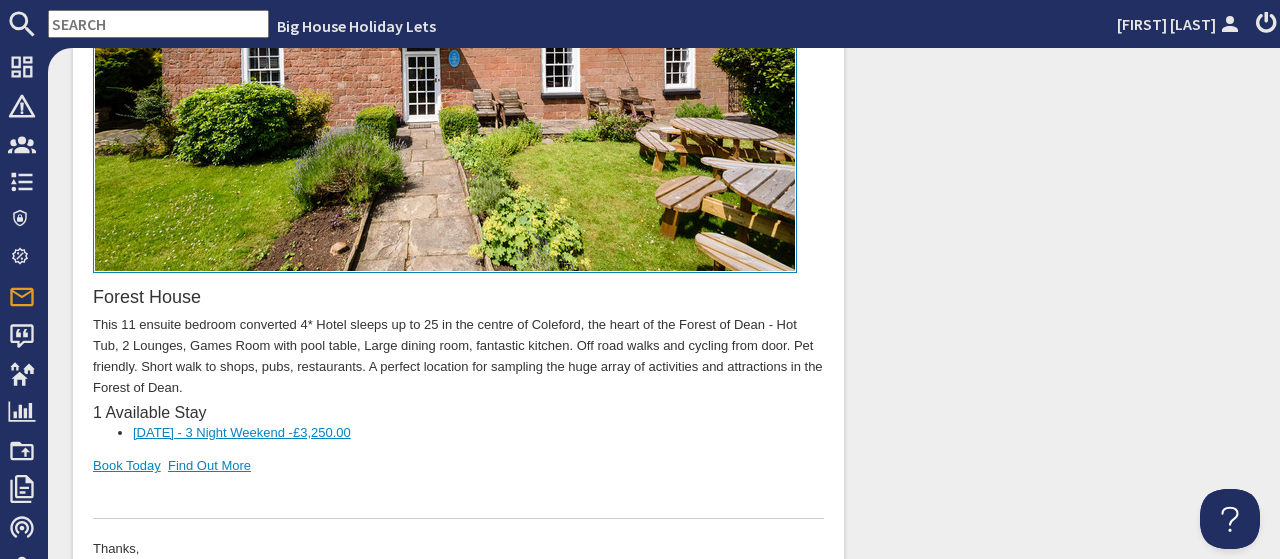 click on "[DATE] - 3 Night Weekend - £3,250.00" at bounding box center [242, 433] 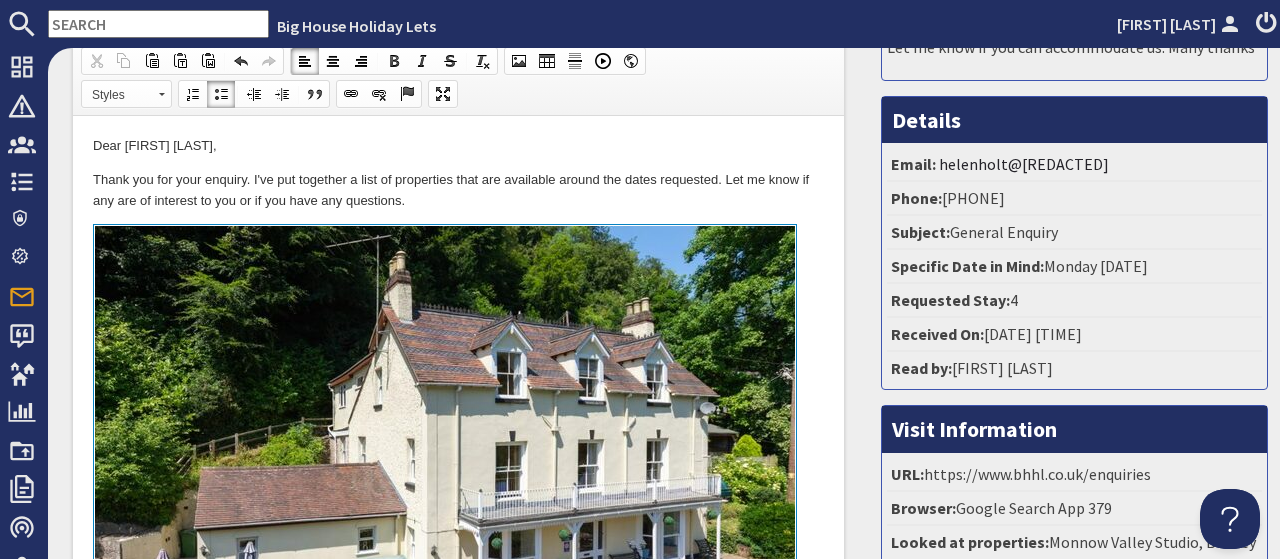 scroll, scrollTop: 124, scrollLeft: 0, axis: vertical 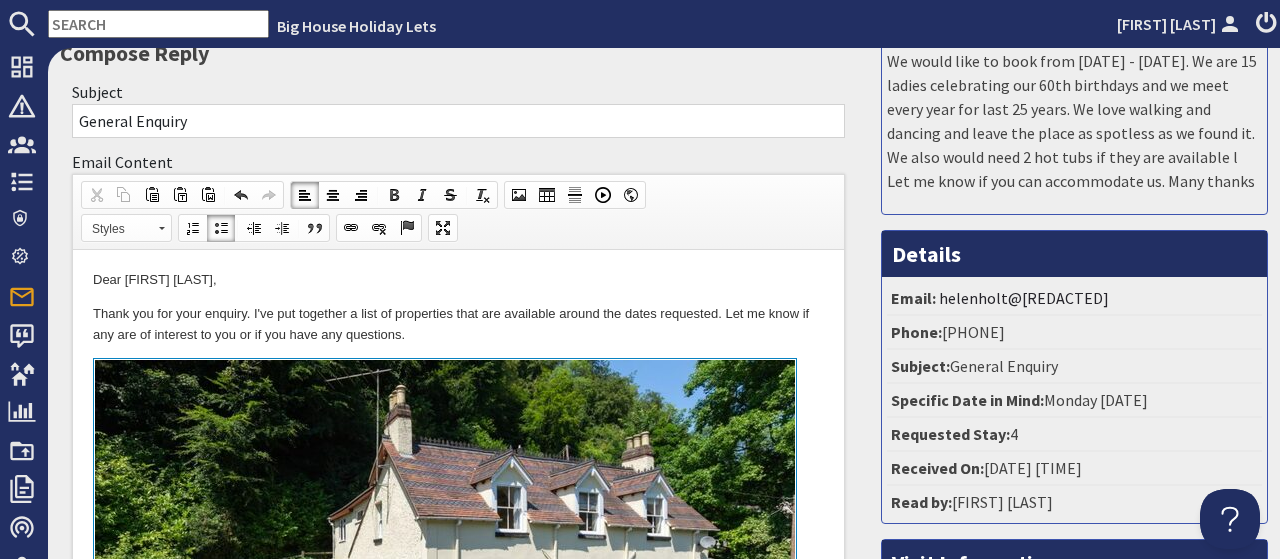 click on "Thank you for your enquiry. I've put together a list of properties that are available around the dates requested. Let me know if any are of interest to you or if you have any questions." at bounding box center (458, 325) 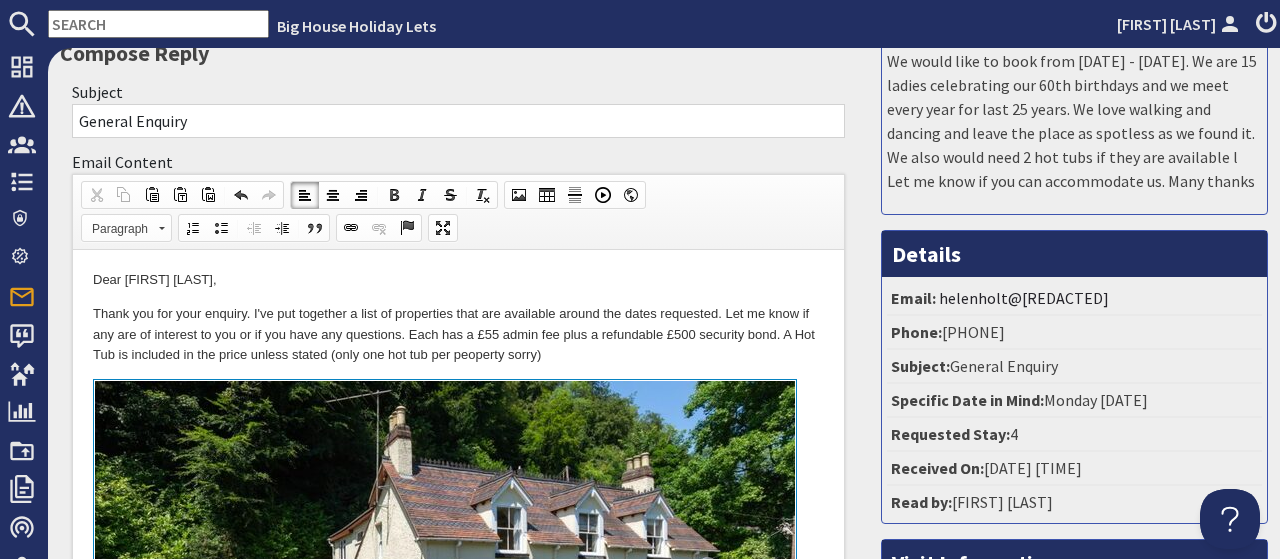 click on "Dear [FIRST] [LAST]," at bounding box center [458, 280] 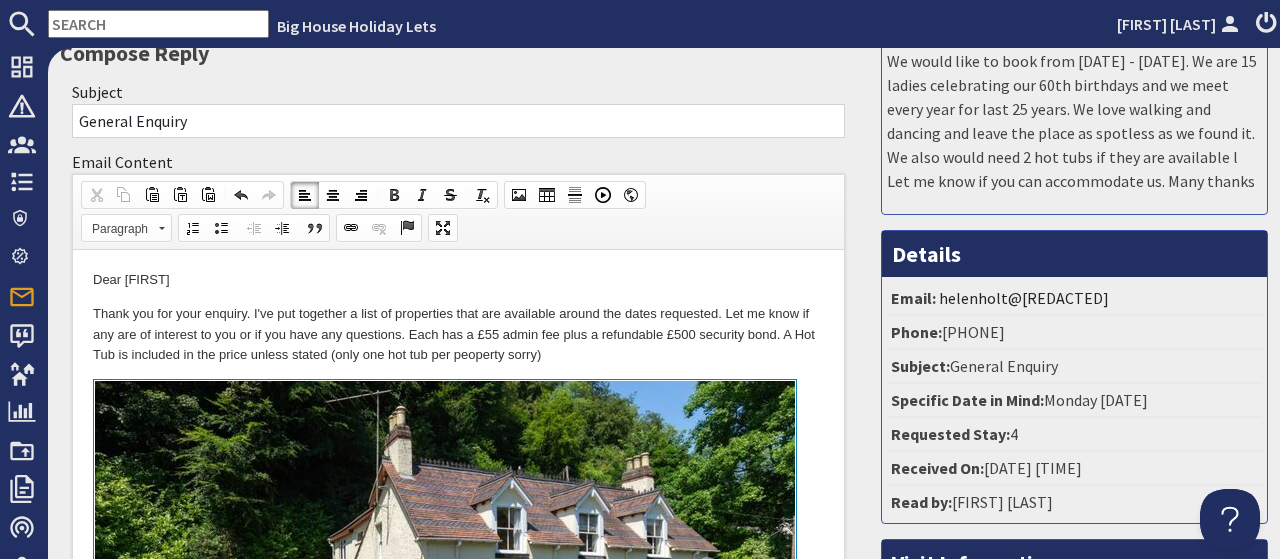 click on "Thank you for your enquiry. I've put together a list of properties that are available around the dates requested. Let me know if any are of interest to you or if you have any questions. Each has a £55 admin fee plus a refundable £500 security bond. A Hot Tub is included in the price unless stated (only one hot tub per peoperty sorry)" at bounding box center (458, 335) 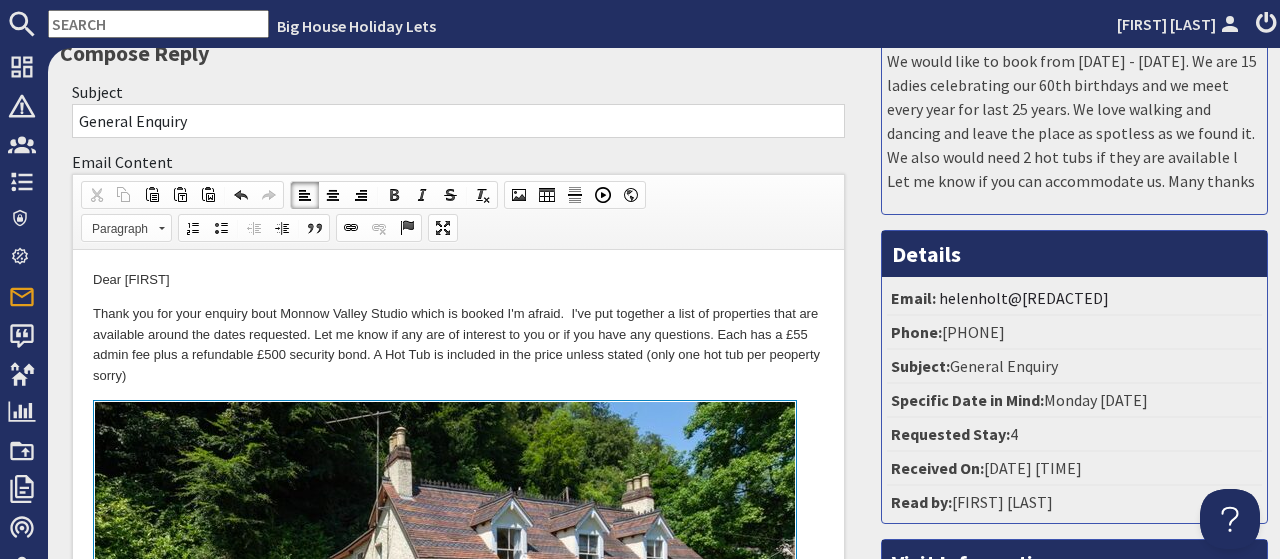 click on "Thank you for your enquiry bout Monnow Valley Studio which is booked I'm afraid.  I've put together a list of properties that are available around the dates requested. Let me know if any are of interest to you or if you have any questions. Each has a £55 admin fee plus a refundable £500 security bond. A Hot Tub is included in the price unless stated (only one hot tub per peoperty sorry)" at bounding box center [458, 345] 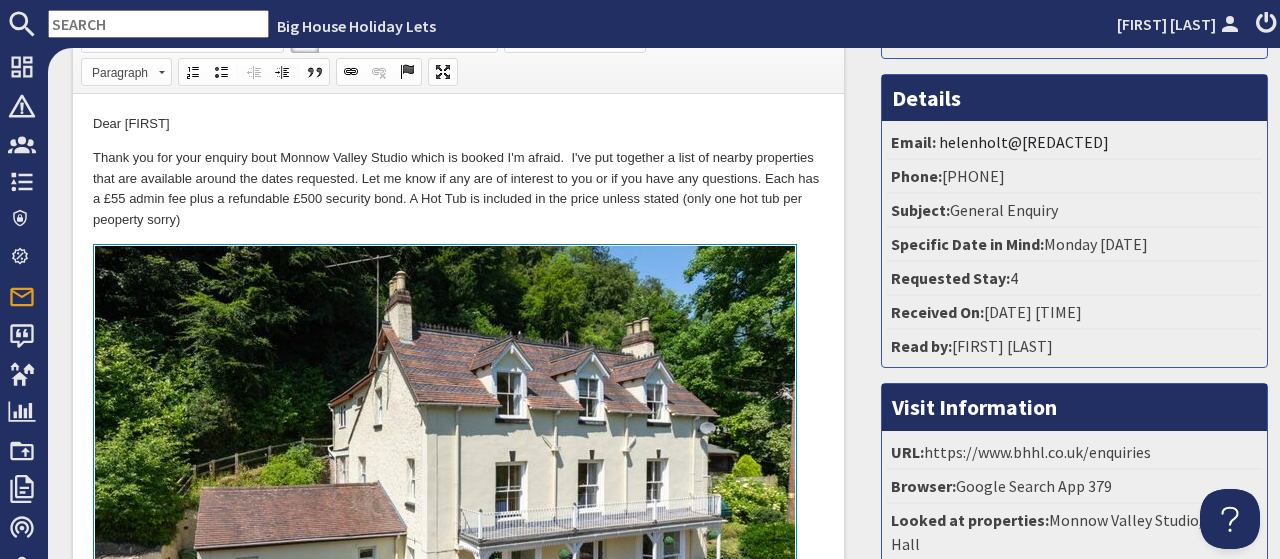 scroll, scrollTop: 187, scrollLeft: 0, axis: vertical 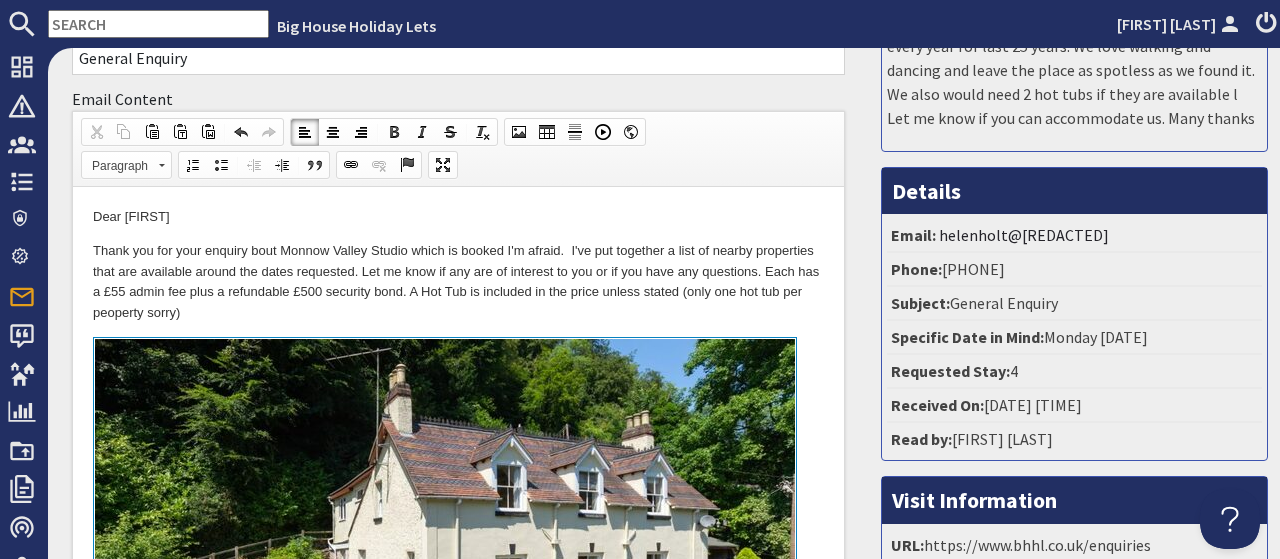 click on "Thank you for your enquiry bout Monnow Valley Studio which is booked I'm afraid.  I've put together a list of nearby properties that are available around the dates requested. Let me know if any are of interest to you or if you have any questions. Each has a £55 admin fee plus a refundable £500 security bond. A Hot Tub is included in the price unless stated (only one hot tub per peoperty sorry)" at bounding box center [458, 282] 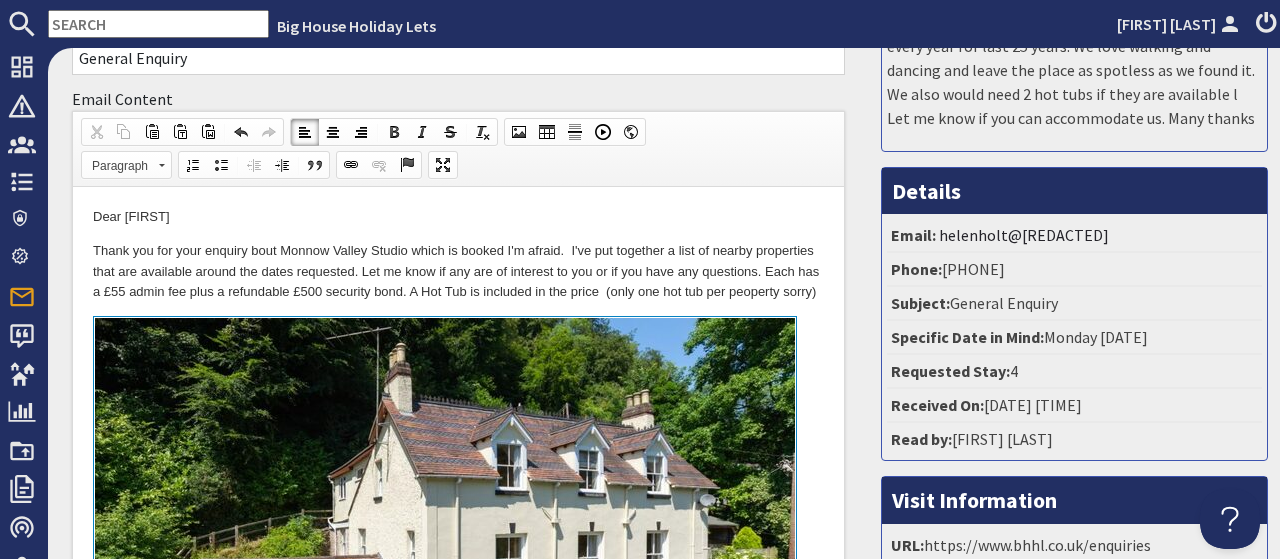 click on "Thank you for your enquiry bout Monnow Valley Studio which is booked I'm afraid.  I've put together a list of nearby properties that are available around the dates requested. Let me know if any are of interest to you or if you have any questions. Each has a £55 admin fee plus a refundable £500 security bond. A Hot Tub is included in the price  (only one hot tub per peoperty sorry)" at bounding box center [458, 272] 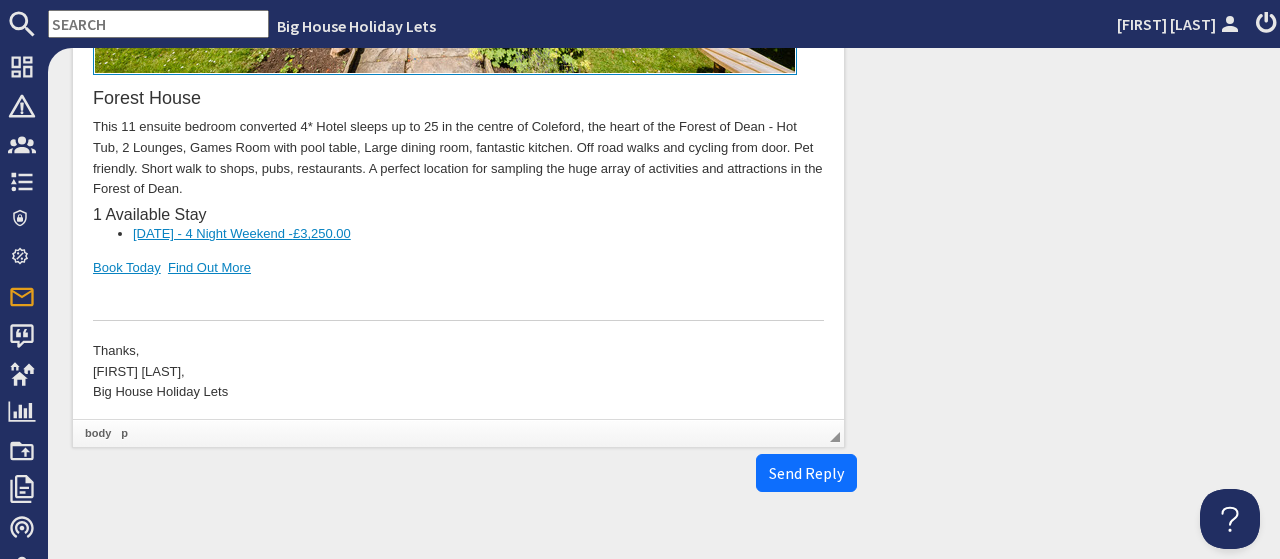 scroll, scrollTop: 3824, scrollLeft: 0, axis: vertical 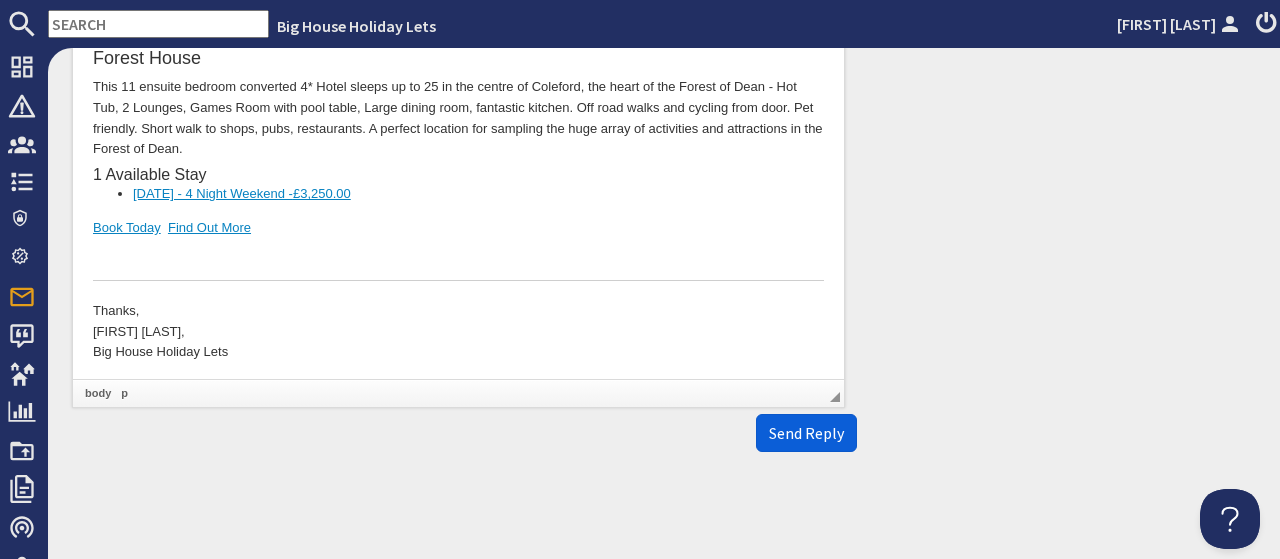 click on "Send Reply" at bounding box center [806, 433] 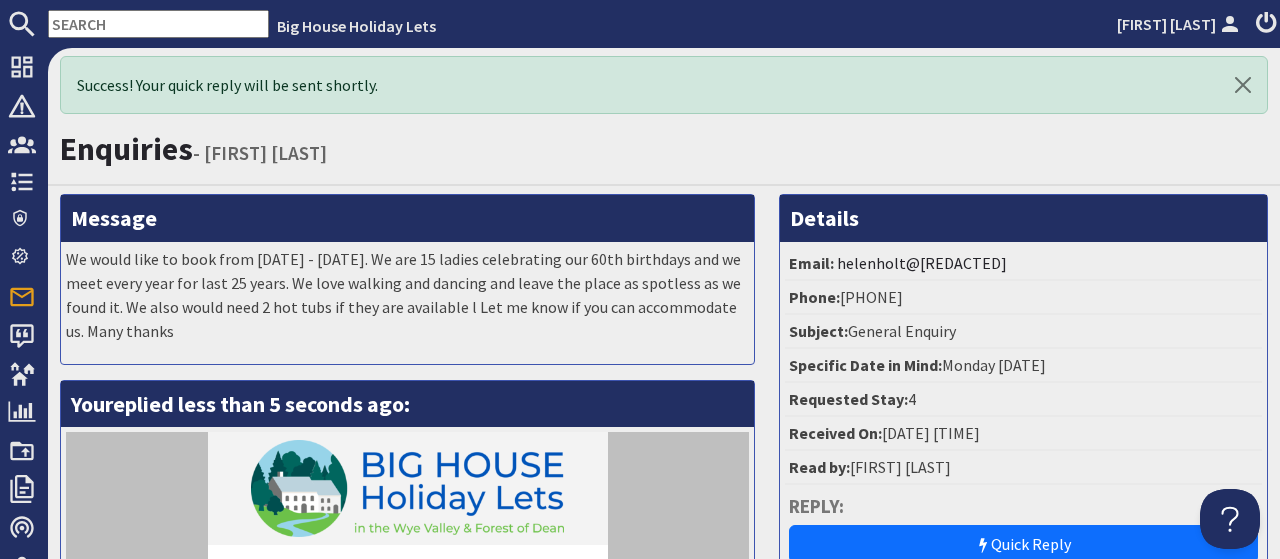scroll, scrollTop: 0, scrollLeft: 0, axis: both 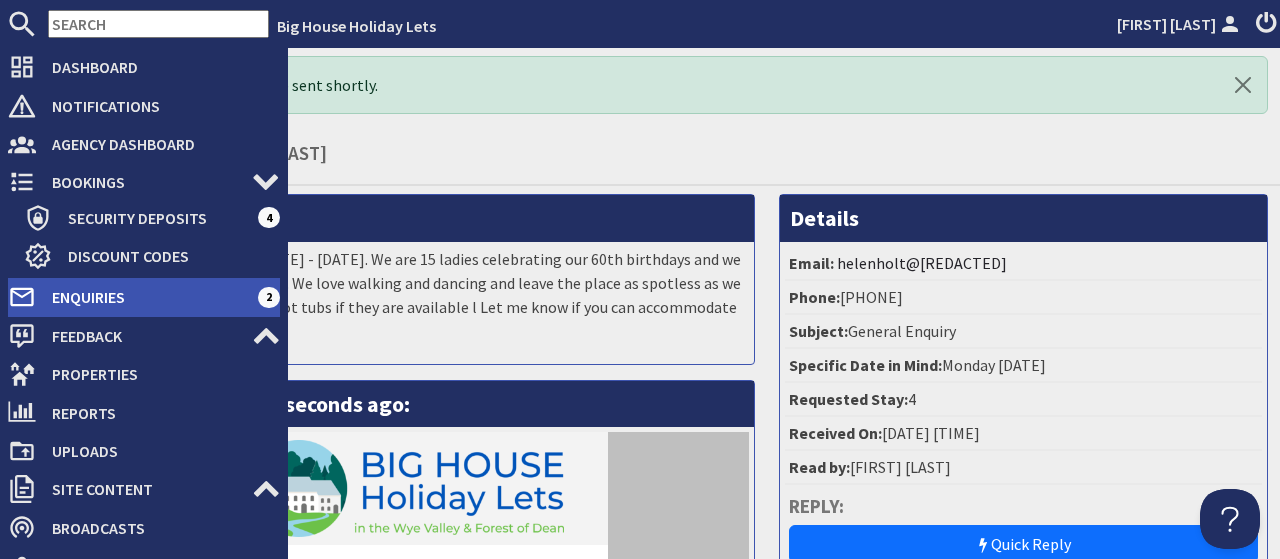 click on "Enquiries" at bounding box center (147, 297) 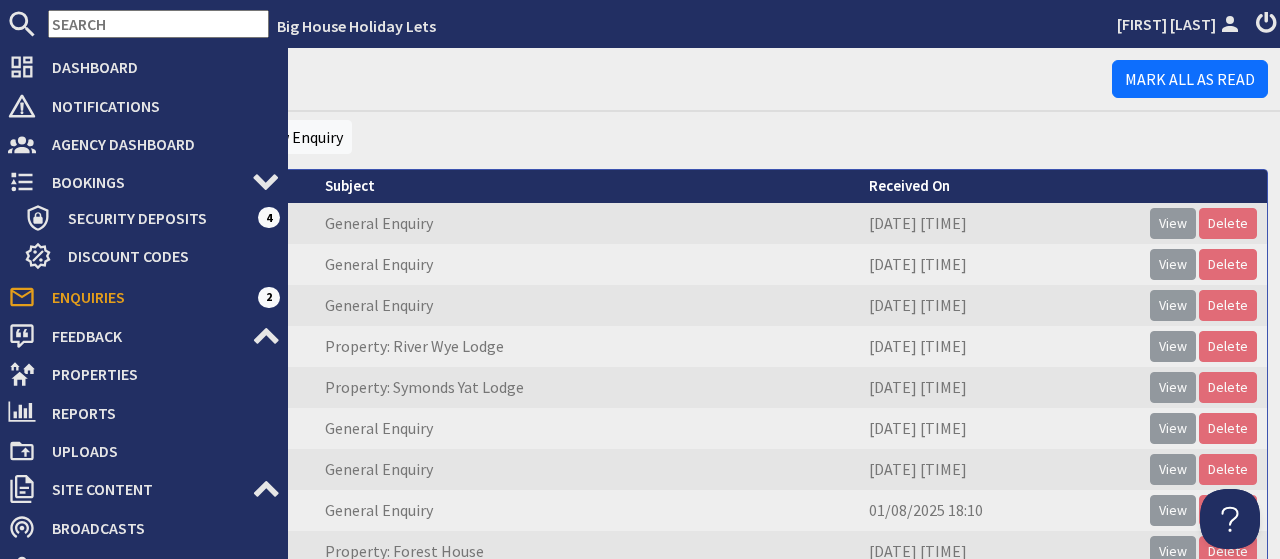 scroll, scrollTop: 0, scrollLeft: 0, axis: both 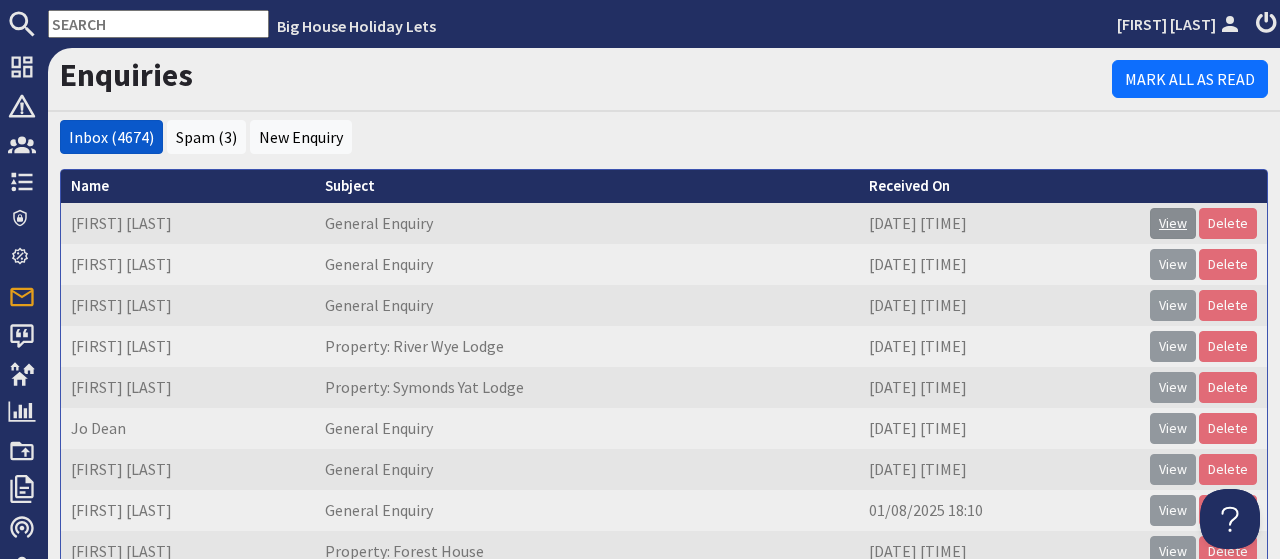 click on "View" at bounding box center (1173, 223) 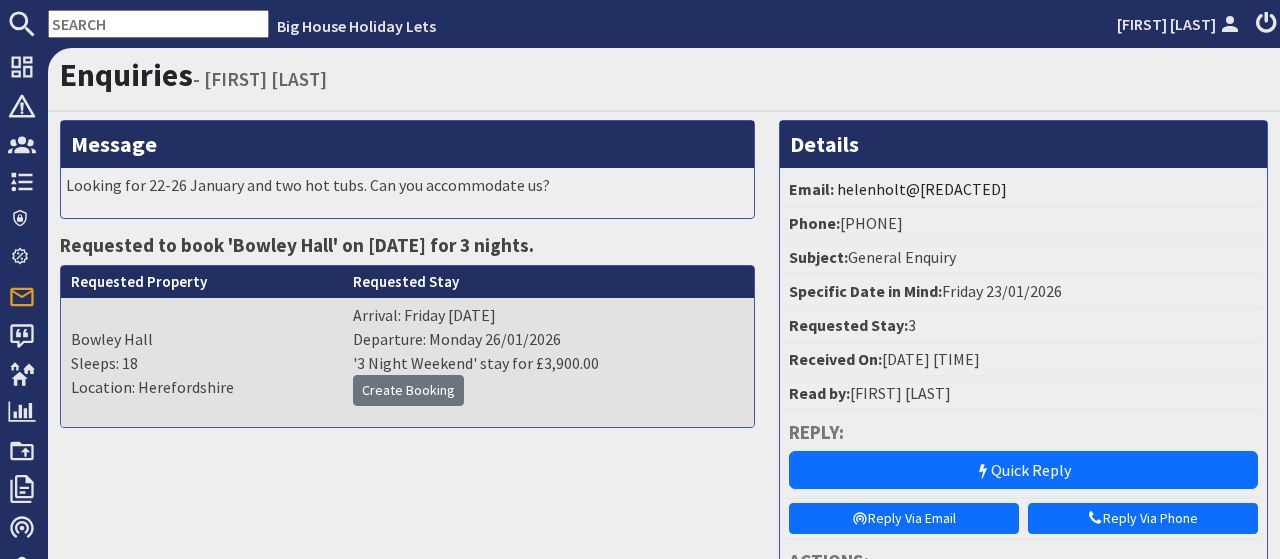 scroll, scrollTop: 0, scrollLeft: 0, axis: both 